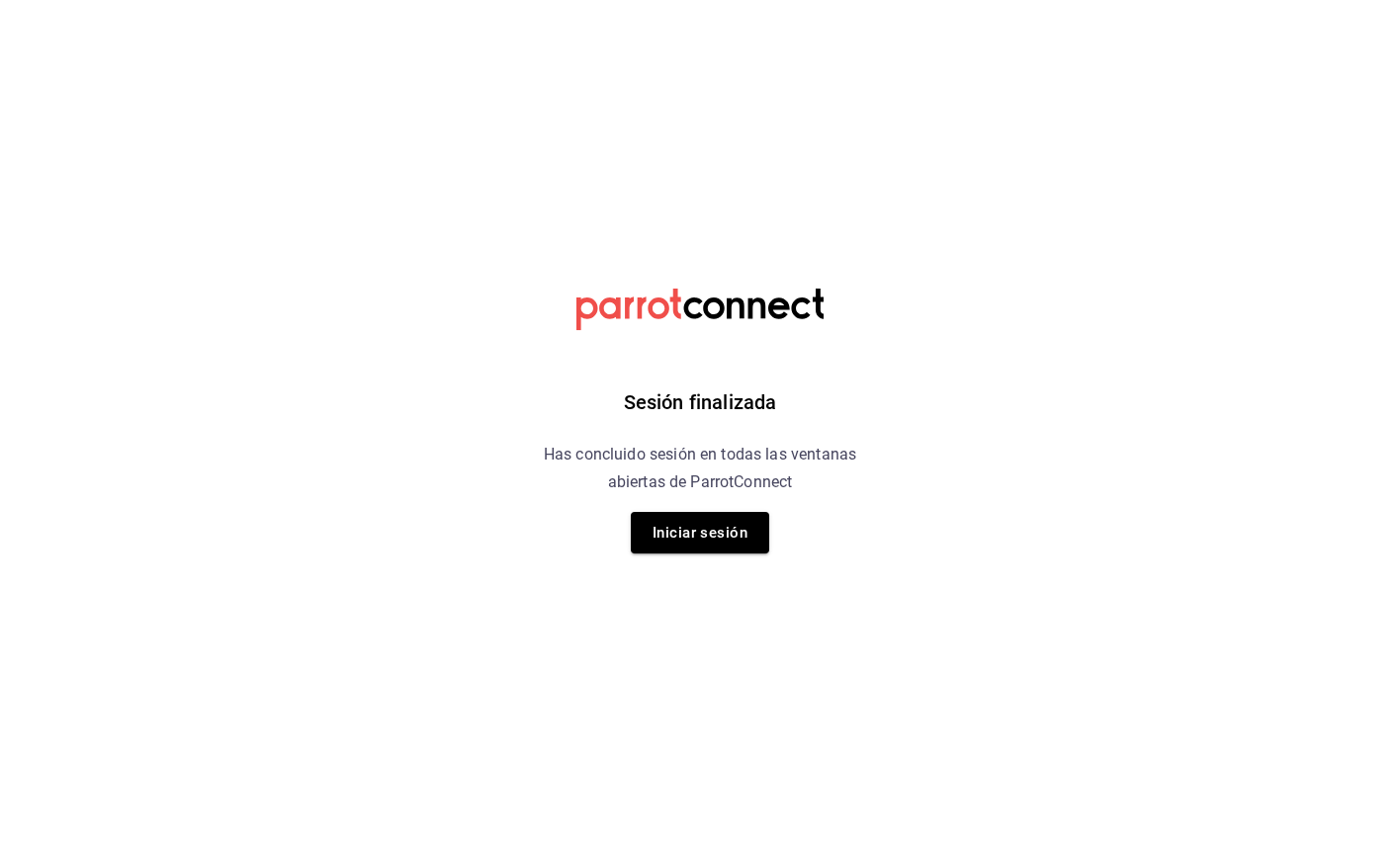 scroll, scrollTop: 0, scrollLeft: 0, axis: both 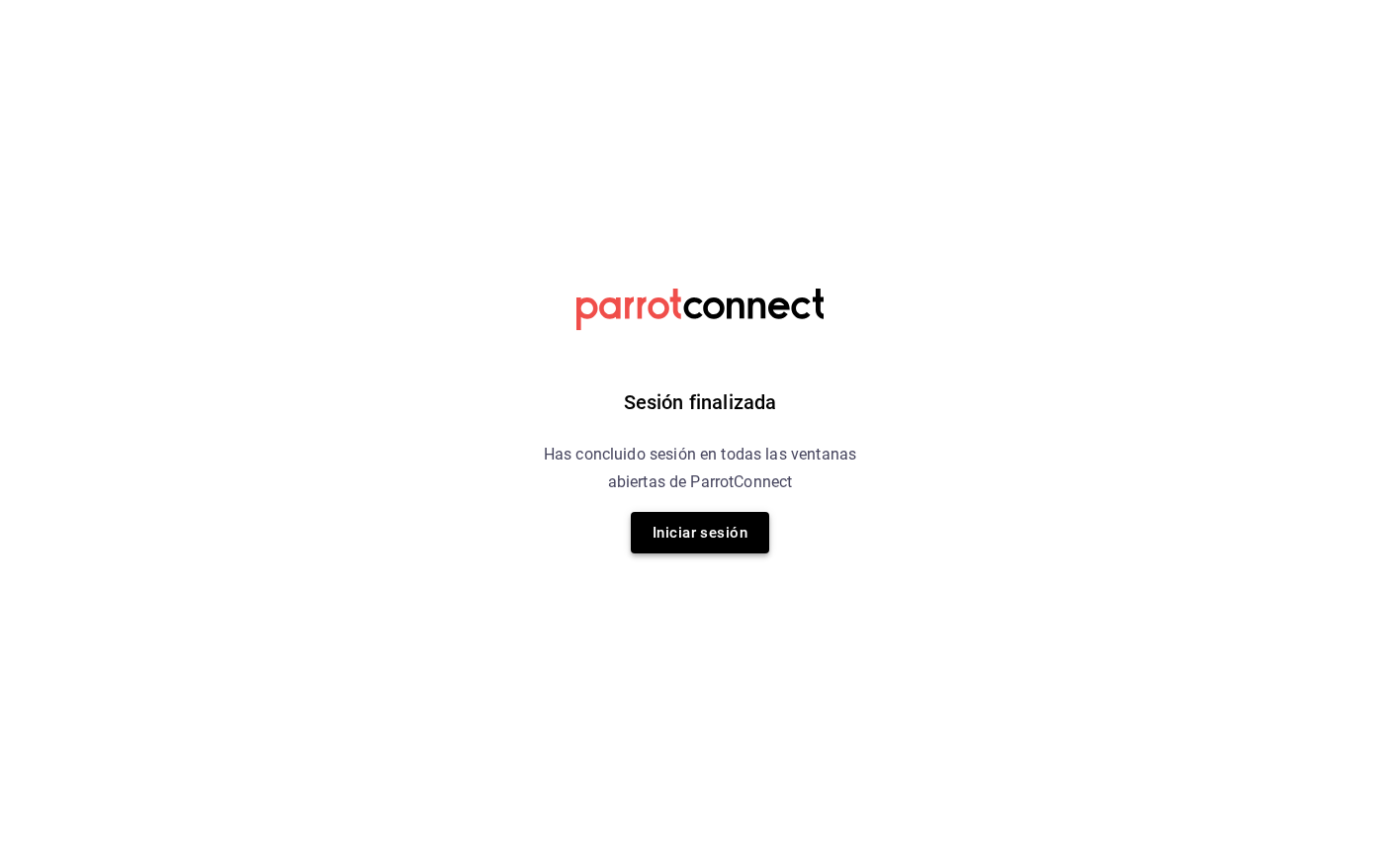 click on "Iniciar sesión" at bounding box center (700, 533) 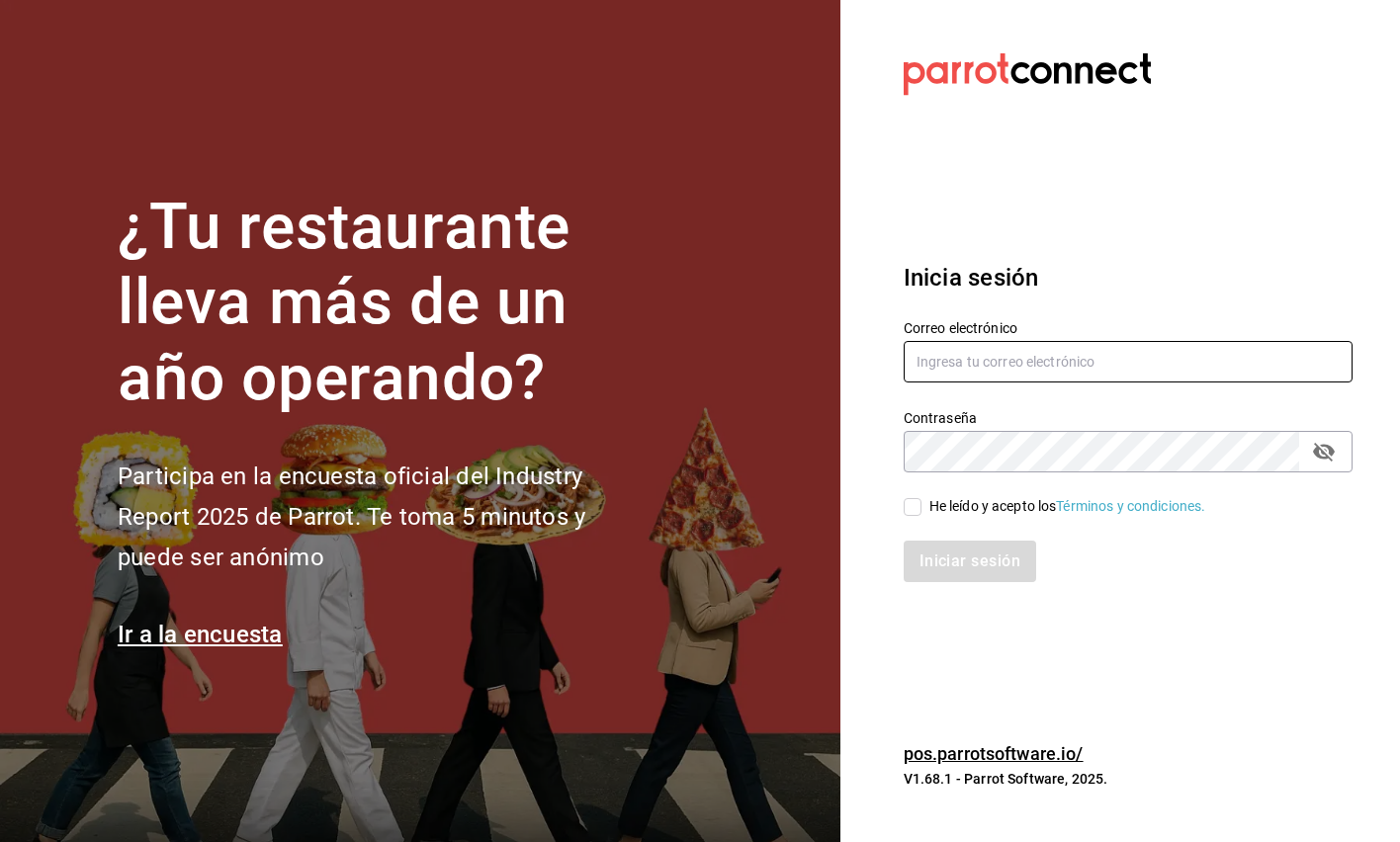 click at bounding box center (1128, 362) 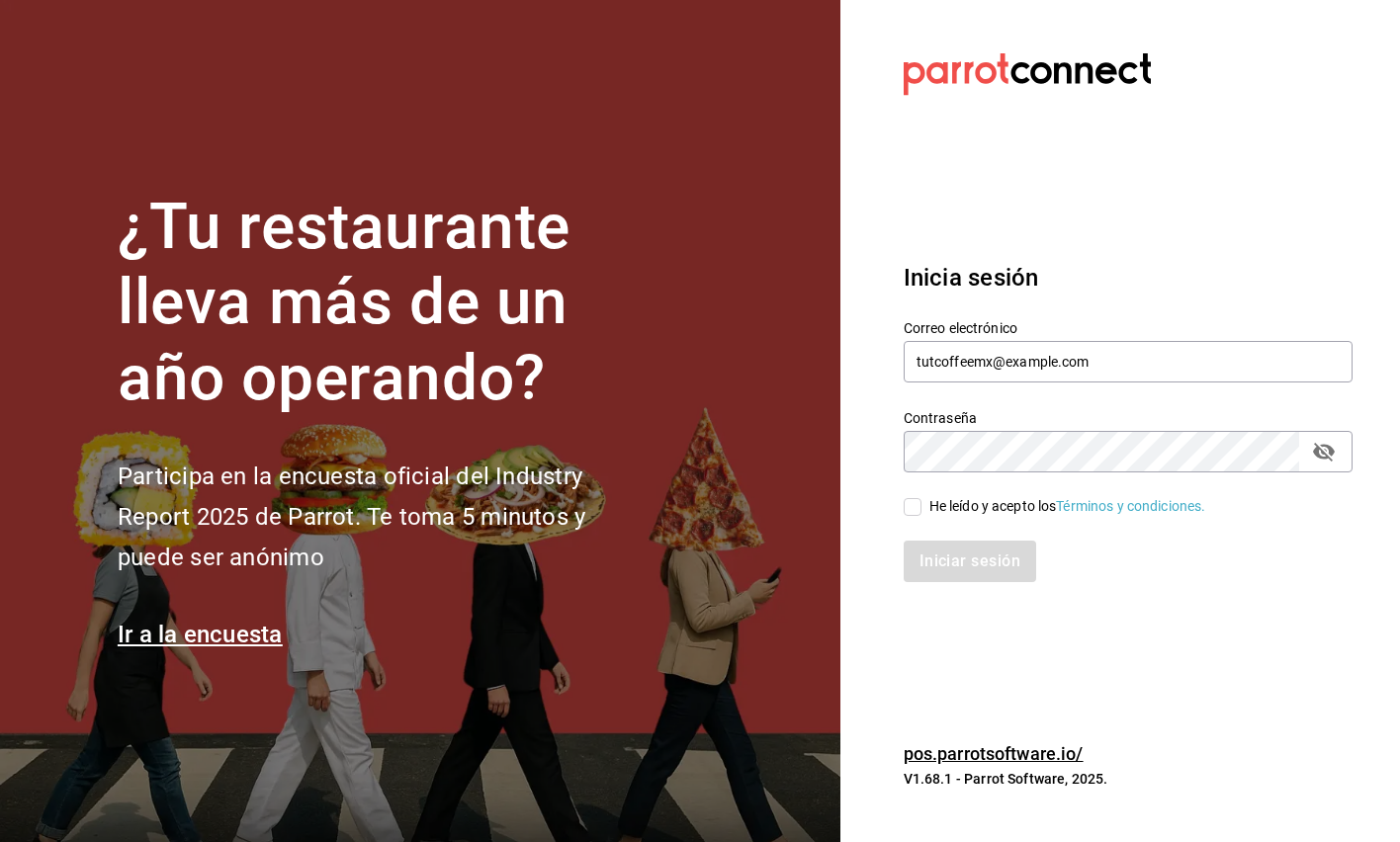 click on "He leído y acepto los  Términos y condiciones." at bounding box center [913, 507] 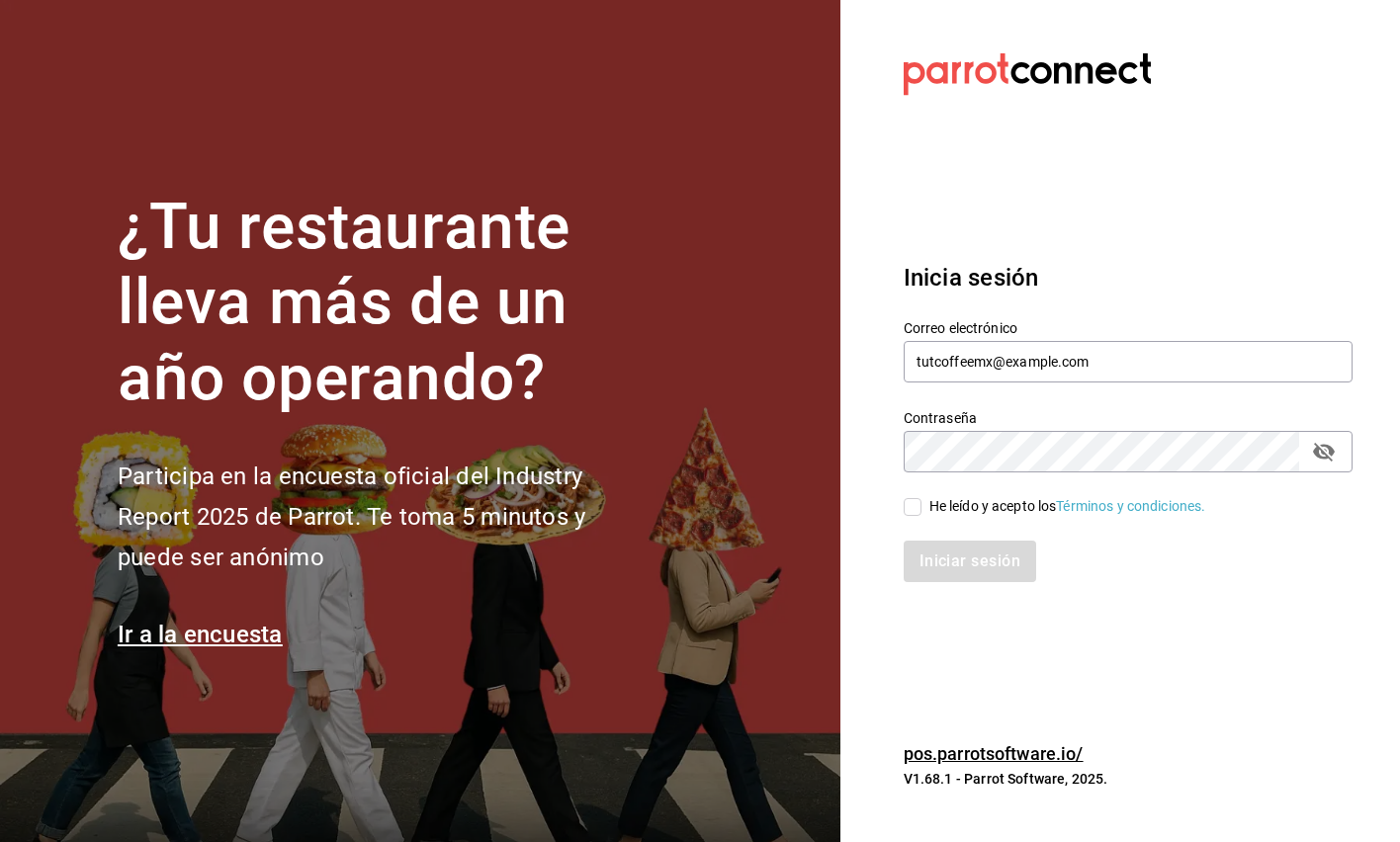 checkbox on "true" 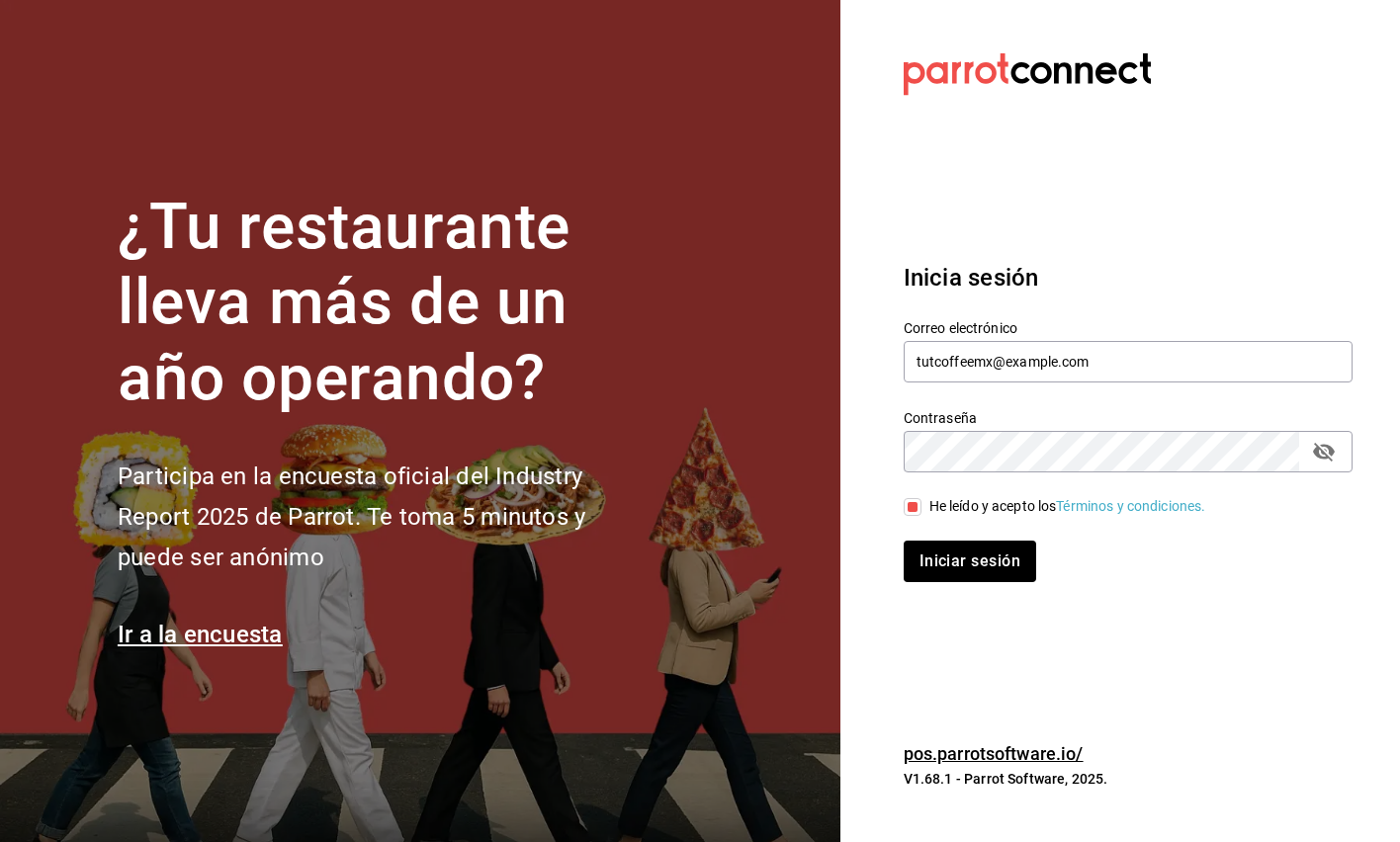 click on "Inicia sesión Correo electrónico tutcoffeemx@gmail.com Contraseña Contraseña He leído y acepto los  Términos y condiciones. Iniciar sesión" at bounding box center [1128, 421] 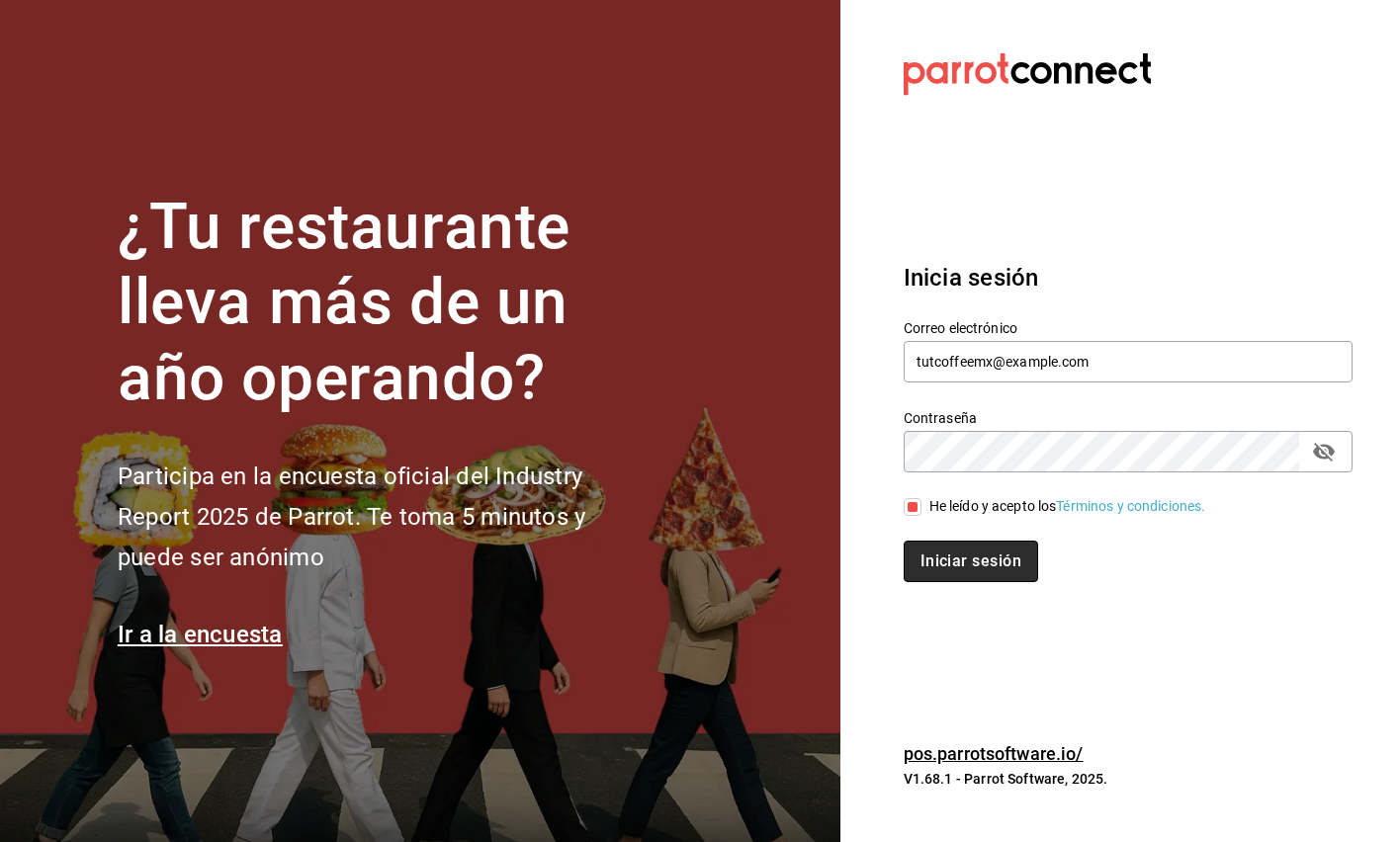 click on "Iniciar sesión" at bounding box center (971, 561) 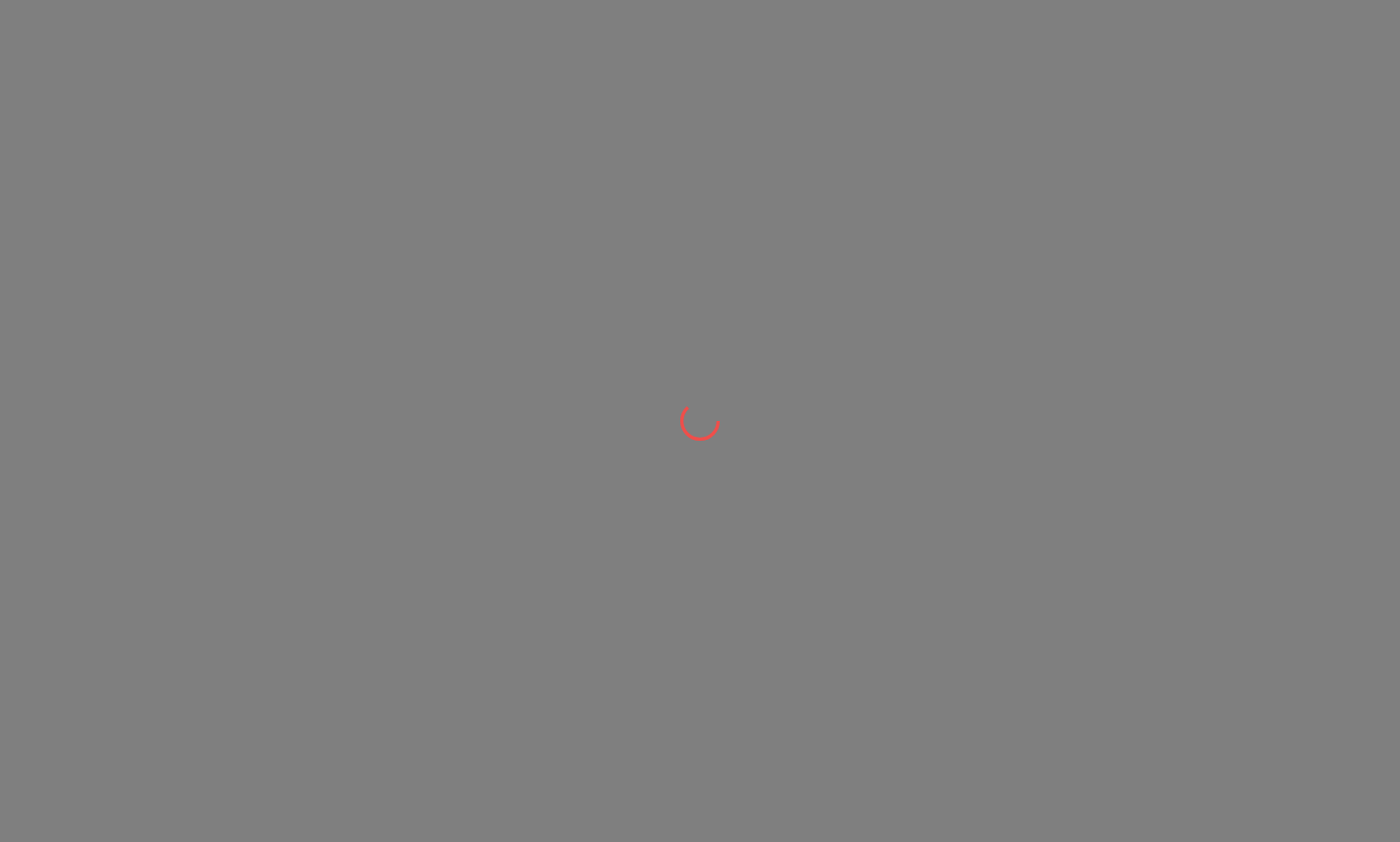scroll, scrollTop: 0, scrollLeft: 0, axis: both 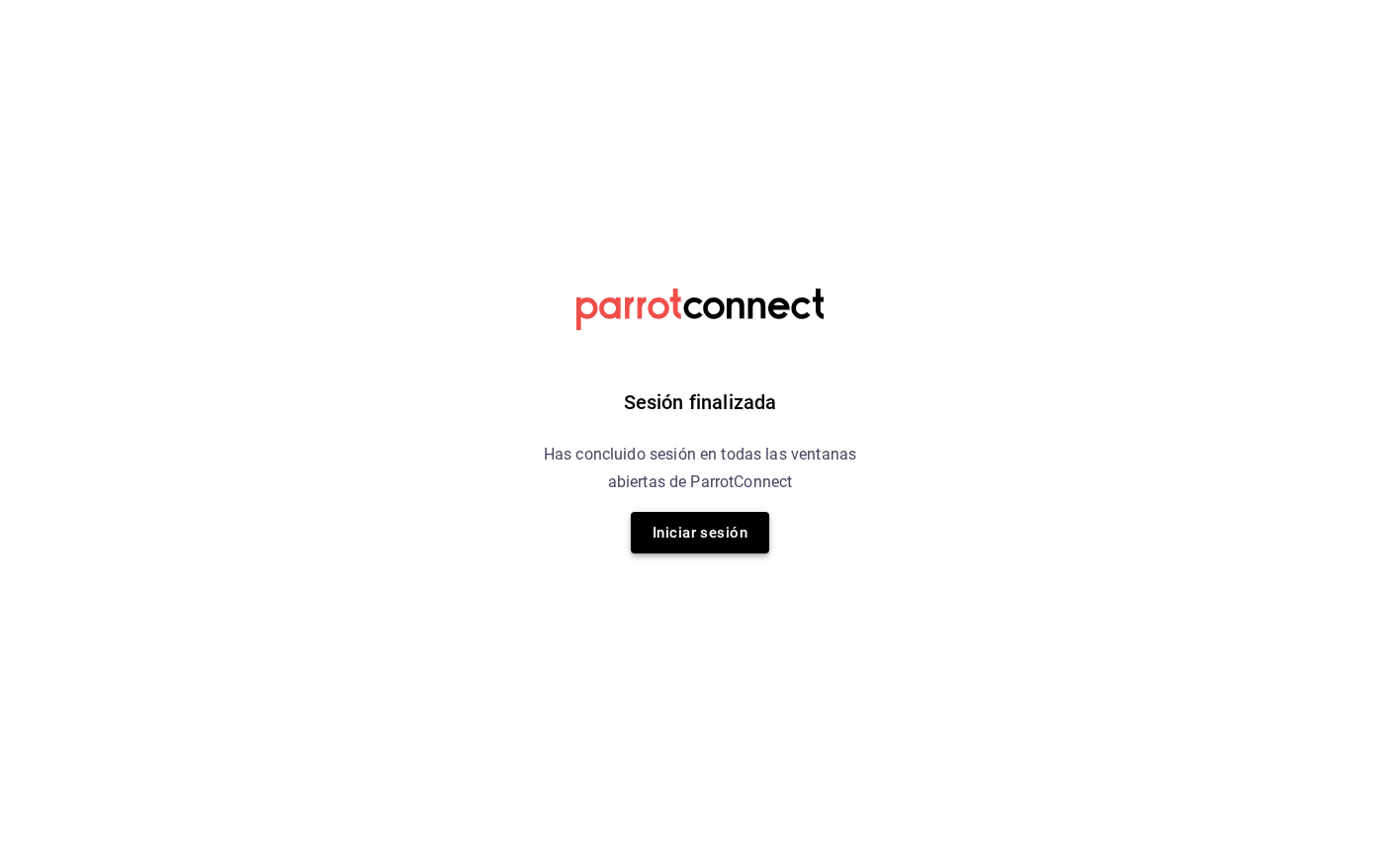 click on "Iniciar sesión" at bounding box center [700, 533] 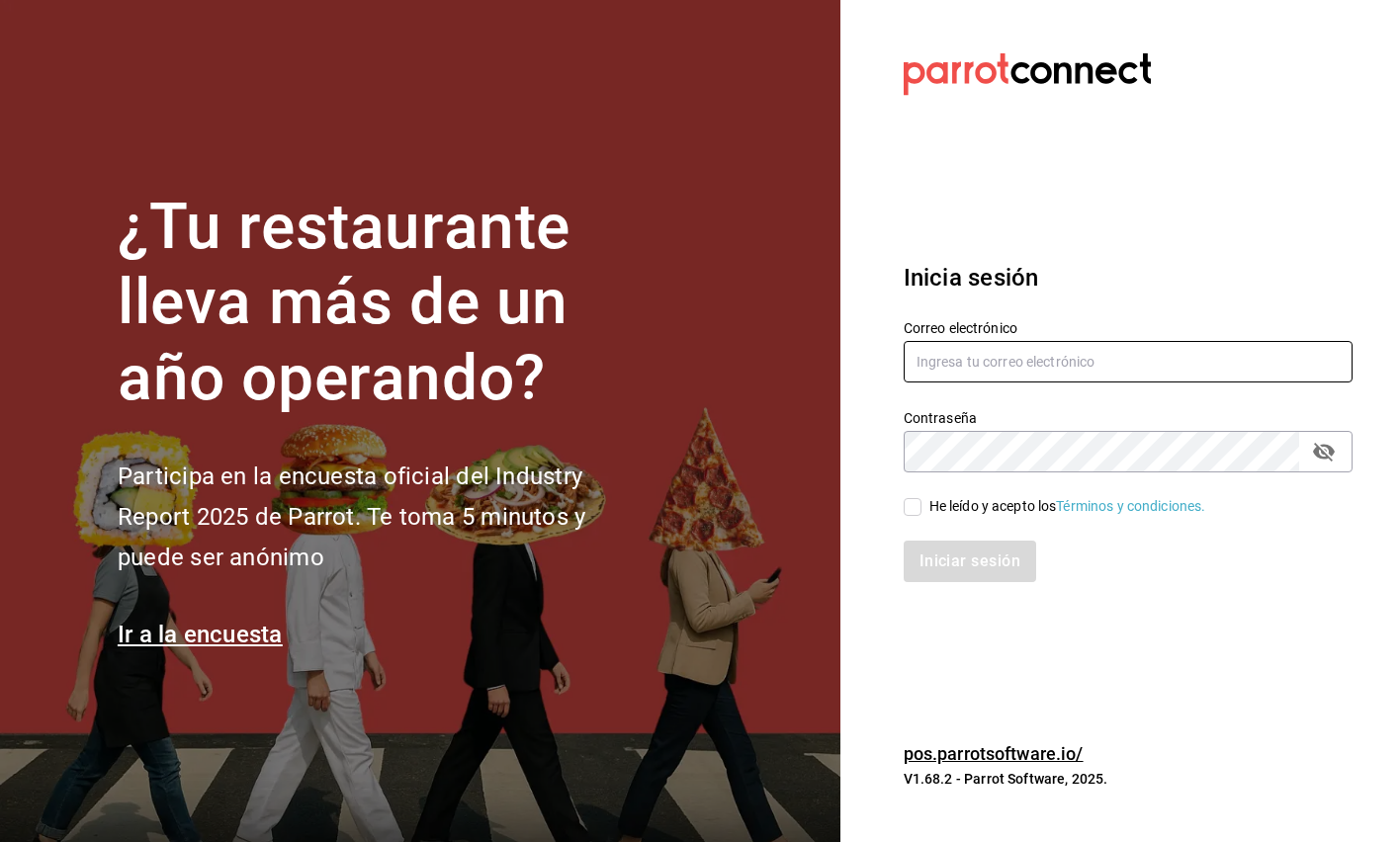 click at bounding box center (1128, 362) 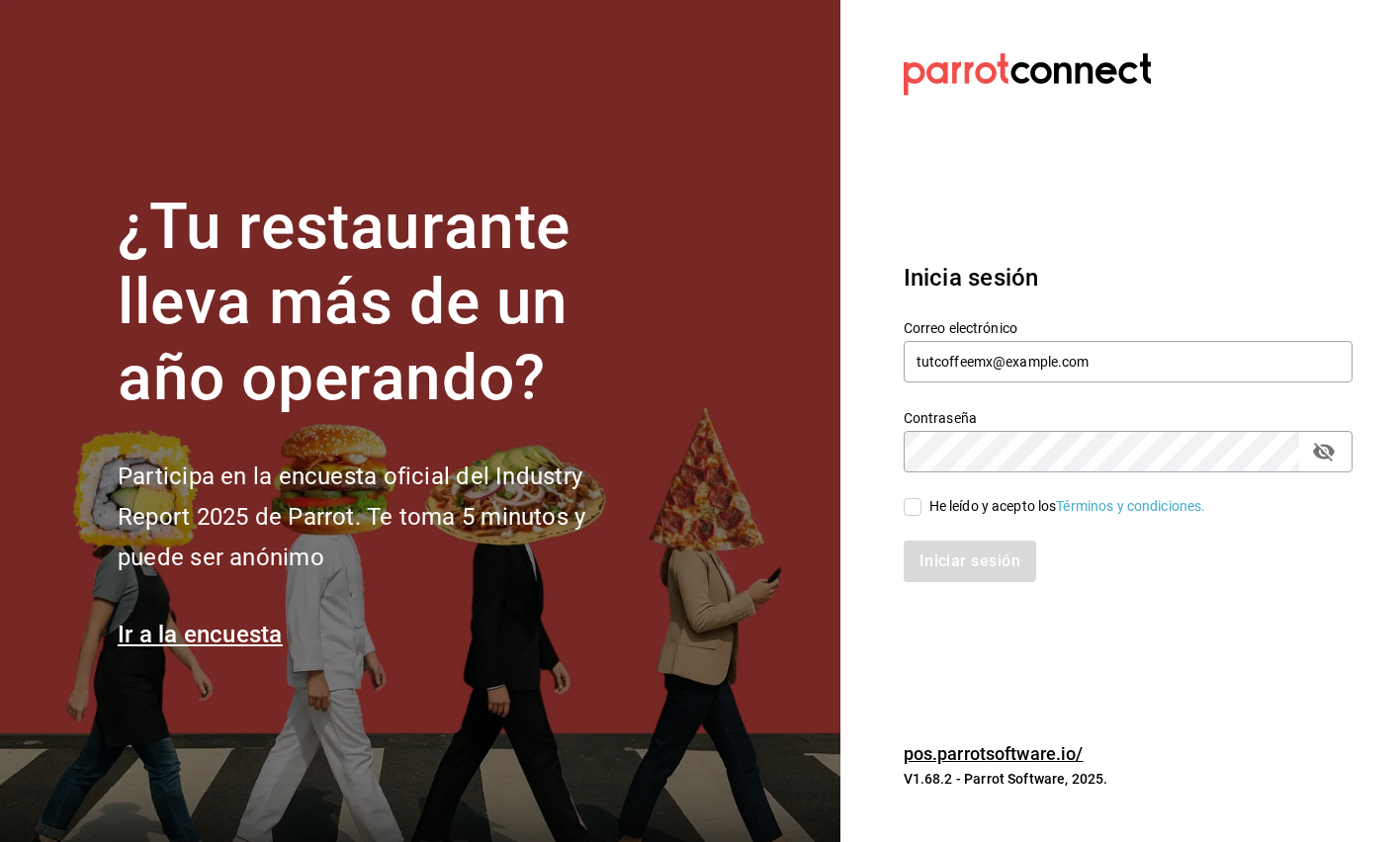 click on "He leído y acepto los  Términos y condiciones." at bounding box center (913, 507) 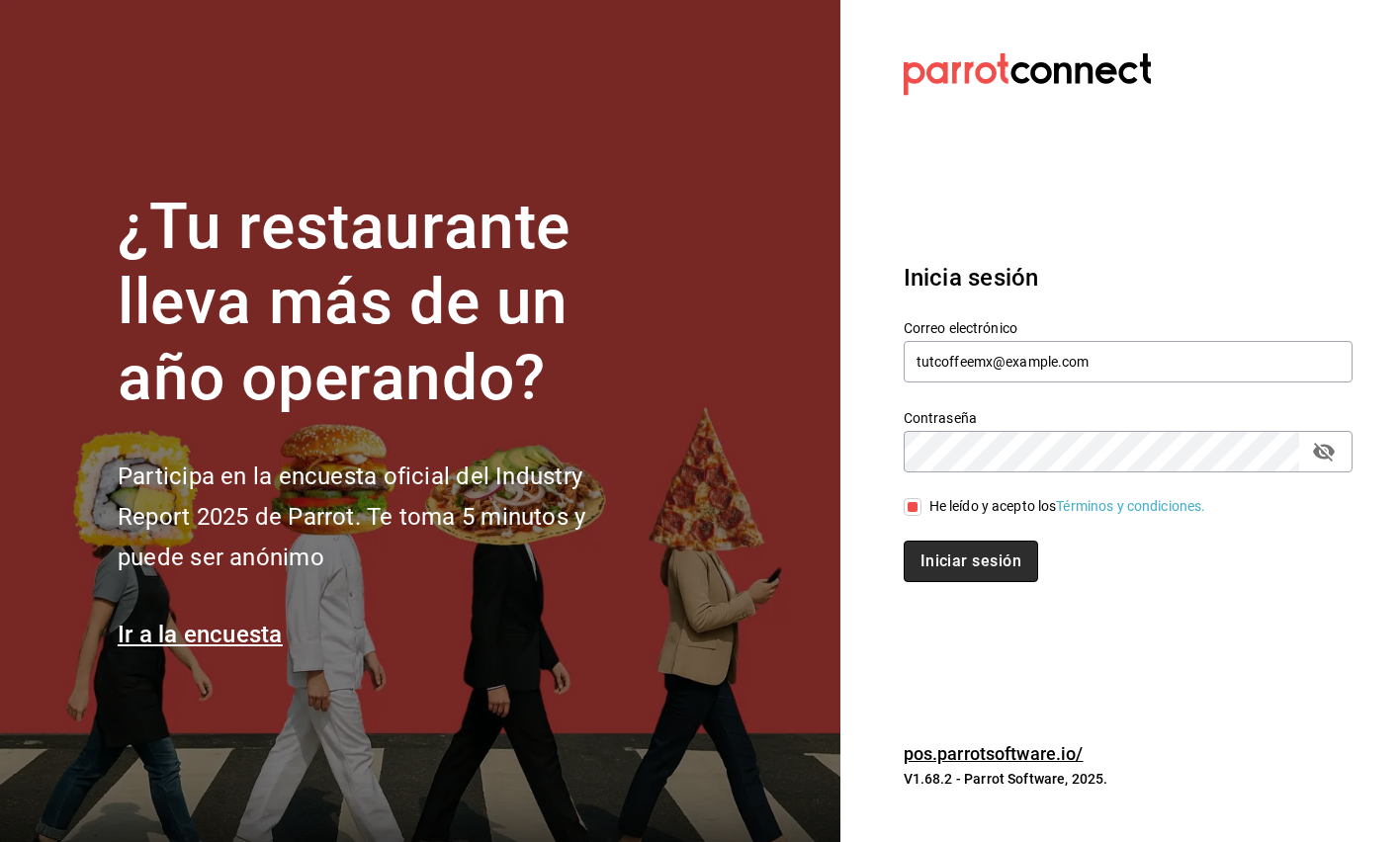 click on "Iniciar sesión" at bounding box center (971, 561) 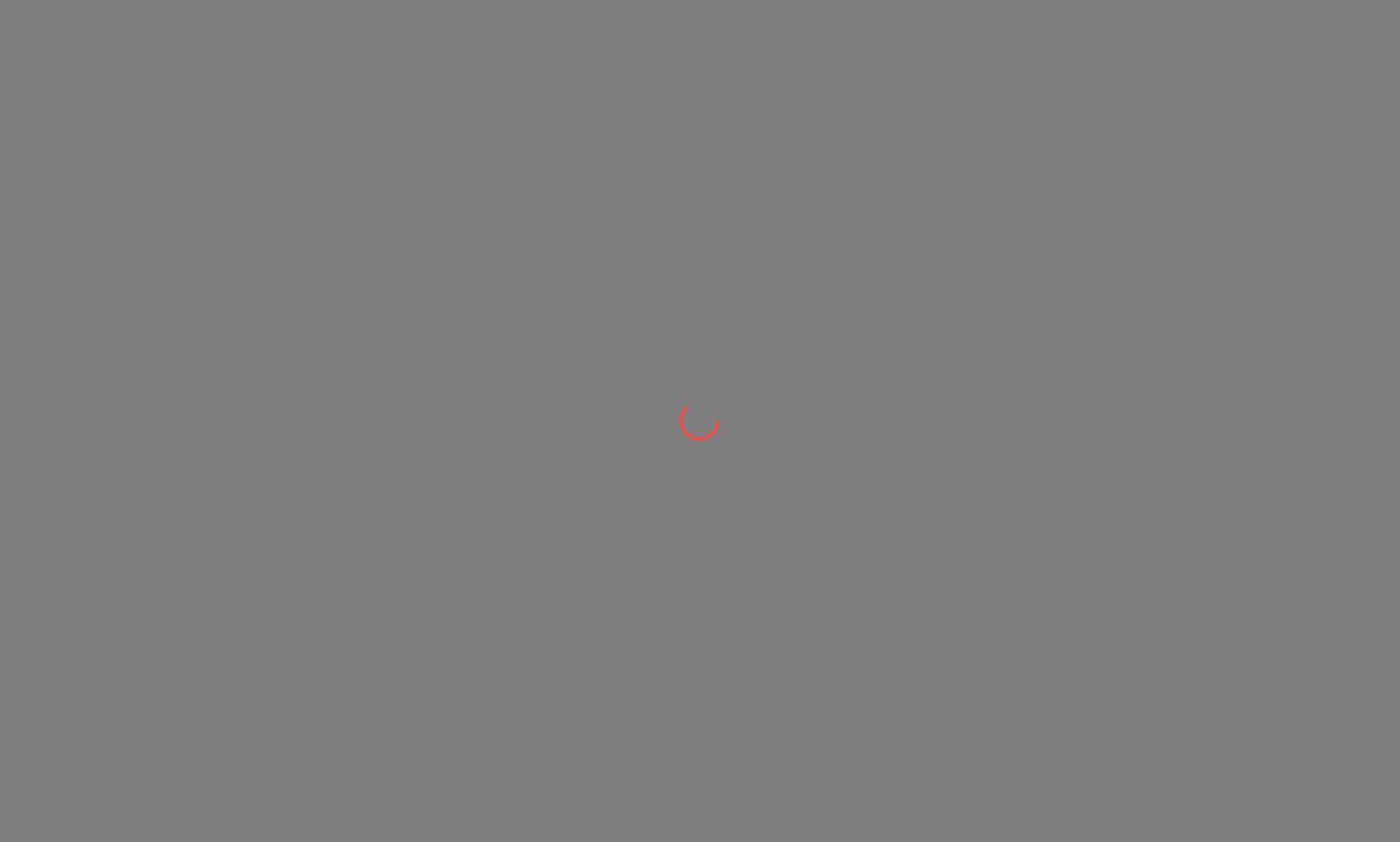 scroll, scrollTop: 0, scrollLeft: 0, axis: both 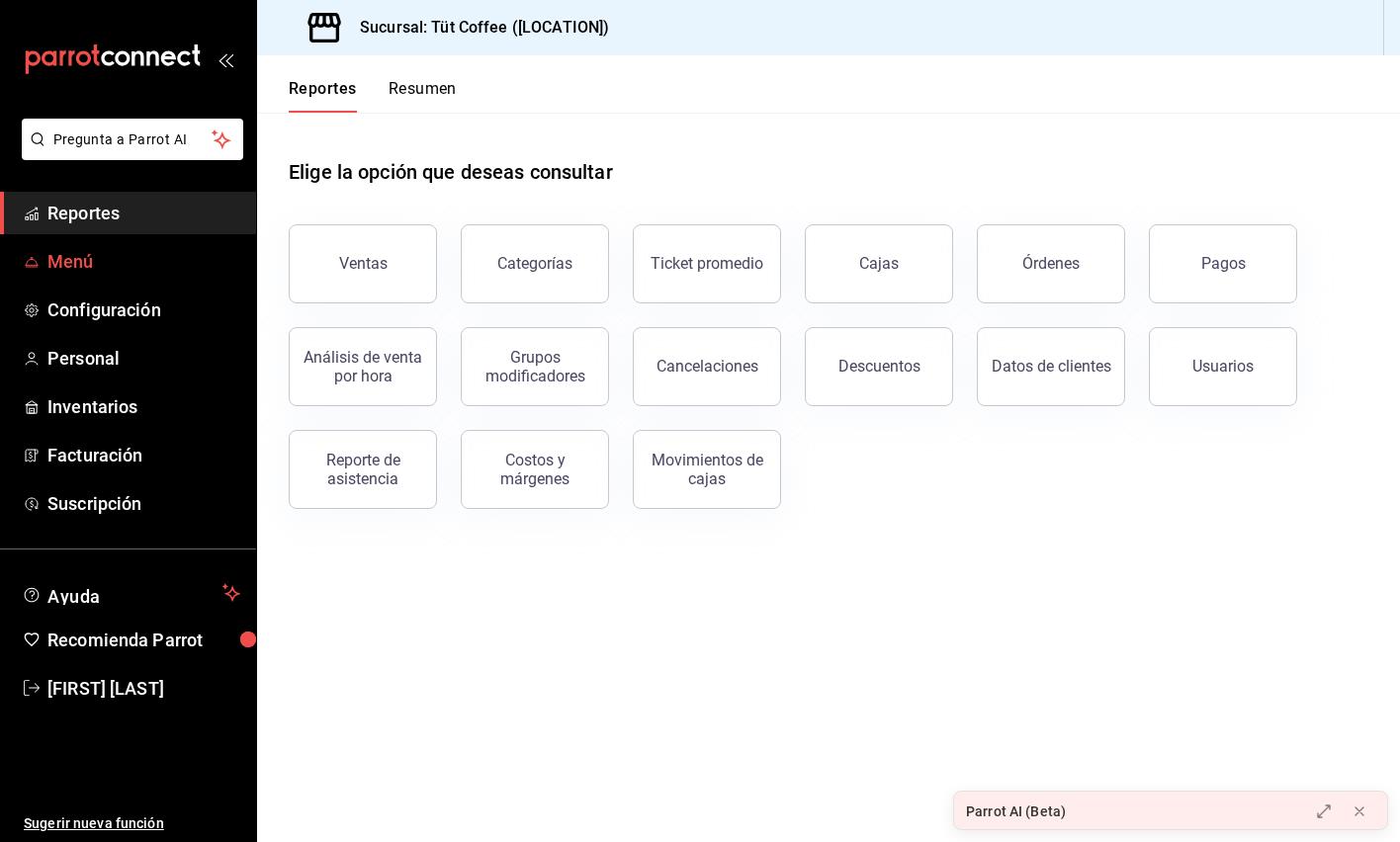 click on "Menú" at bounding box center [143, 261] 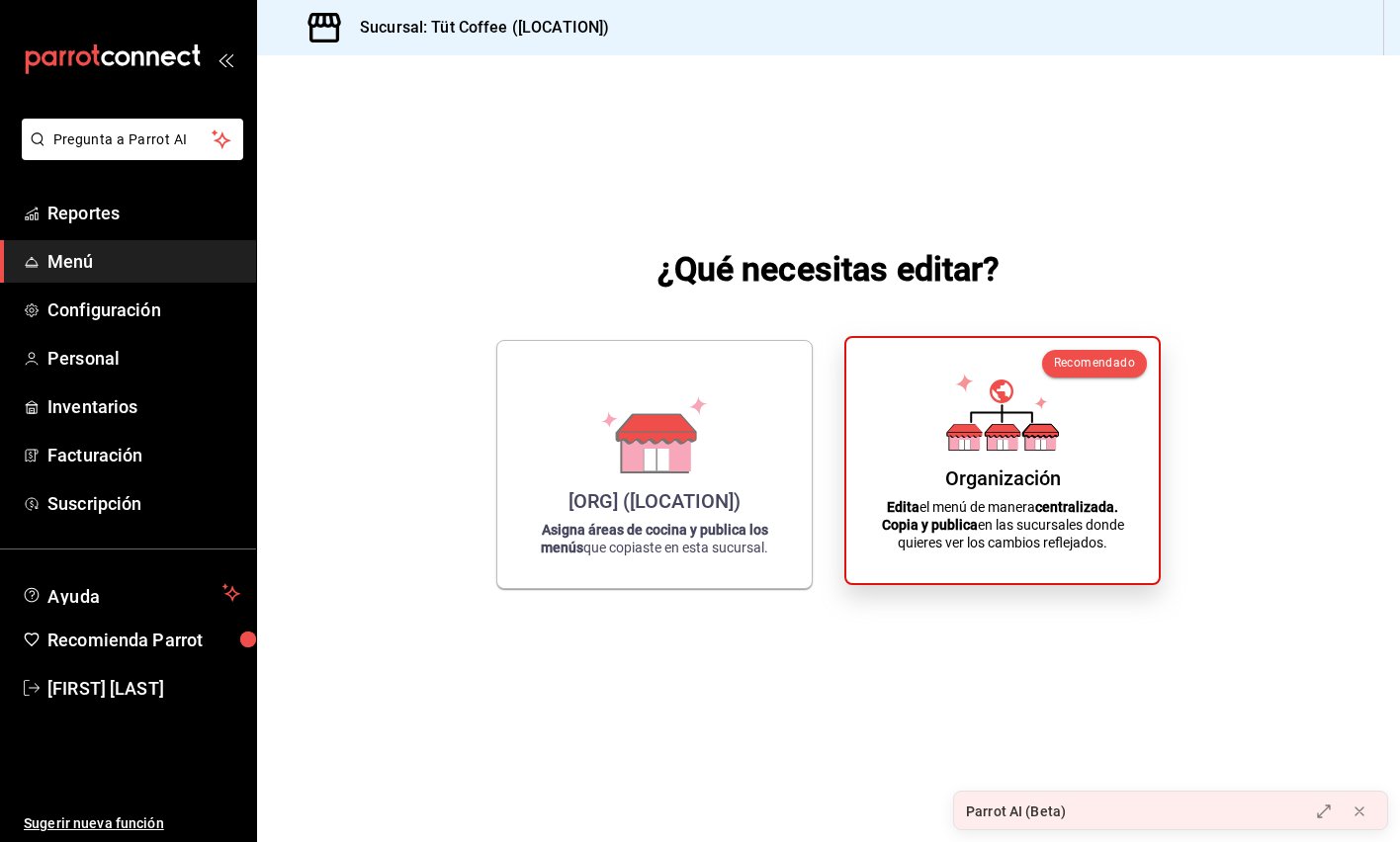 click on "Organización" at bounding box center [1003, 478] 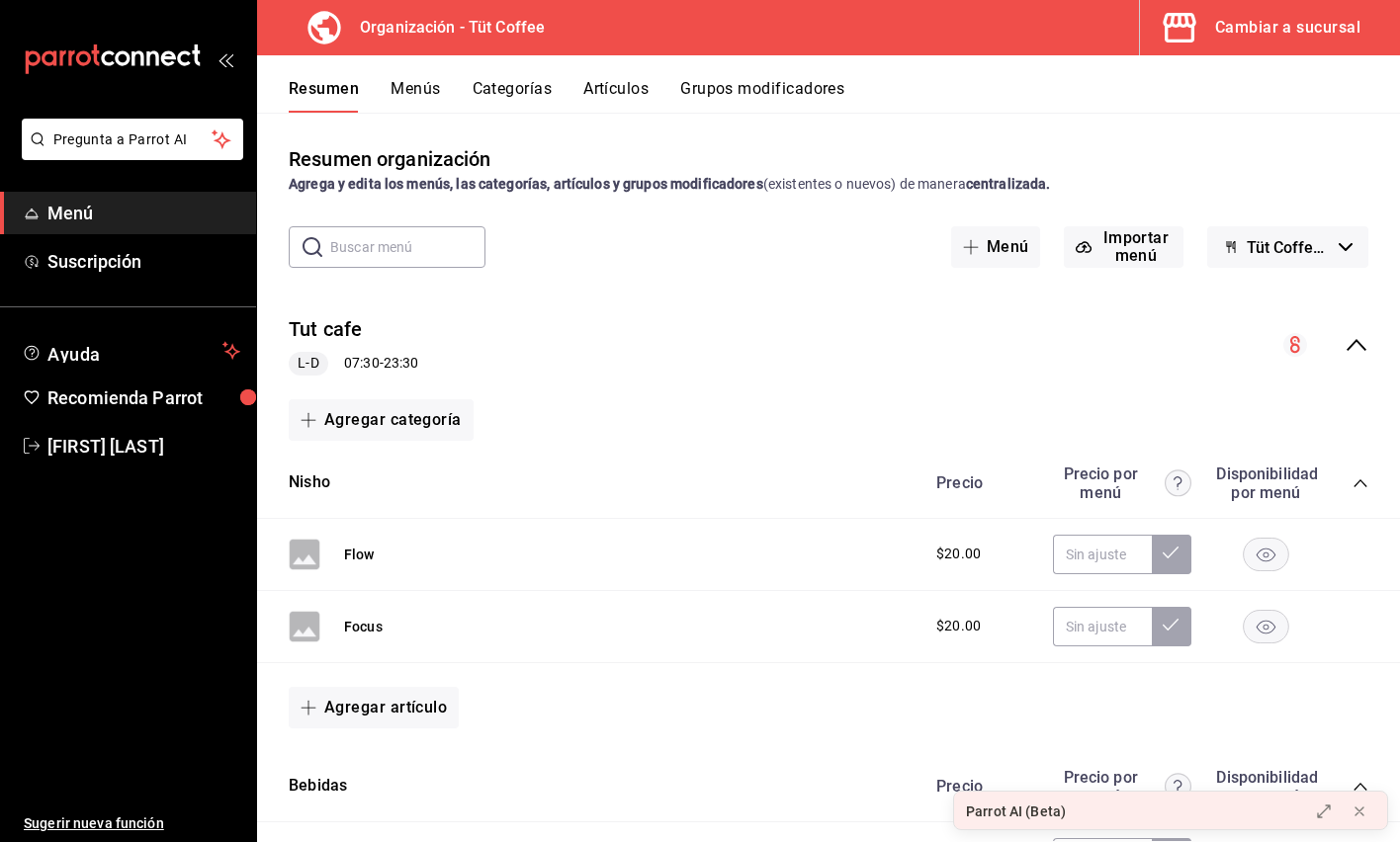 click on "Artículos" at bounding box center [616, 96] 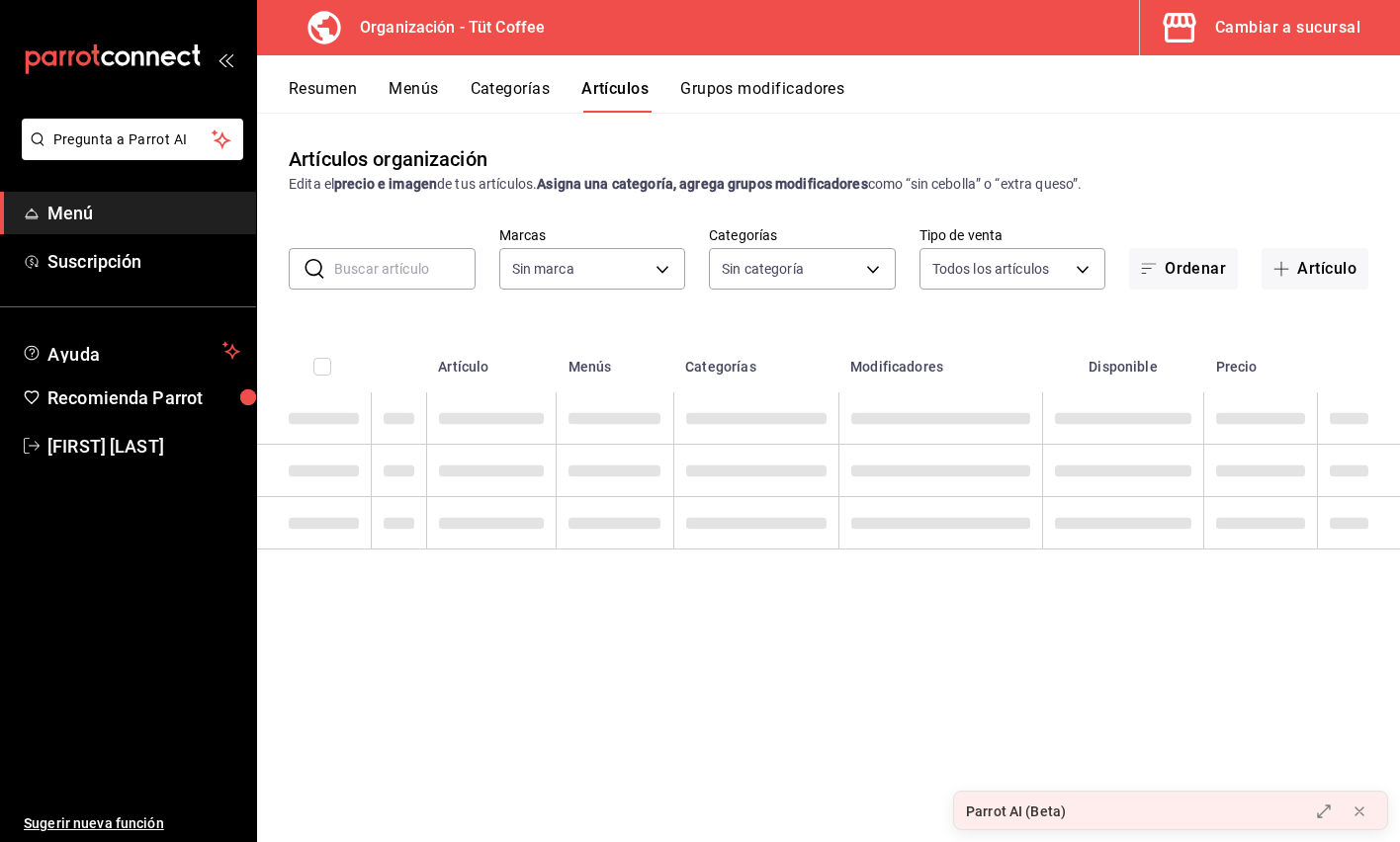 type on "[UUID]" 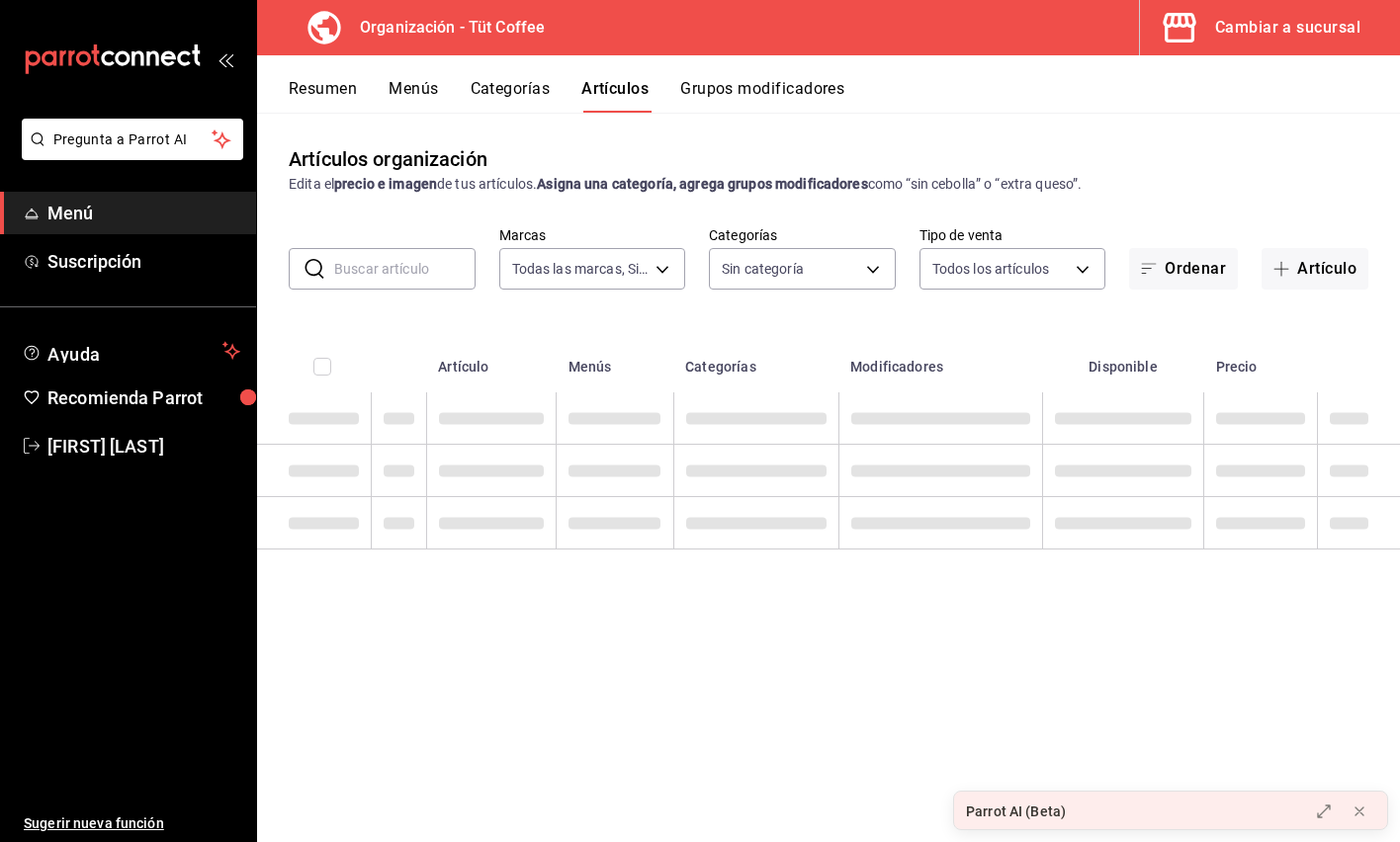 type on "[UUID],[UUID],[UUID],[UUID],[UUID],[UUID]" 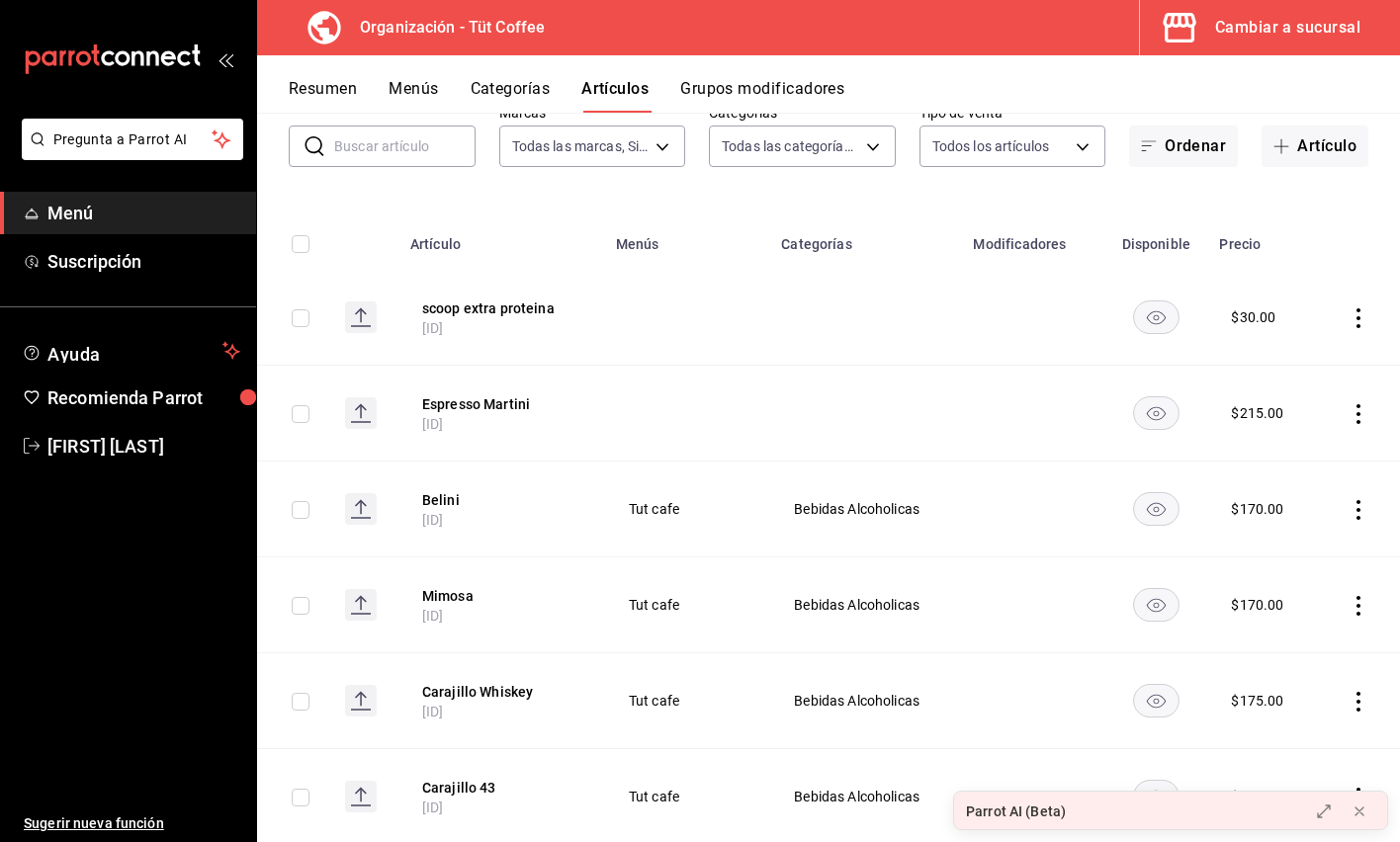 scroll, scrollTop: 150, scrollLeft: 0, axis: vertical 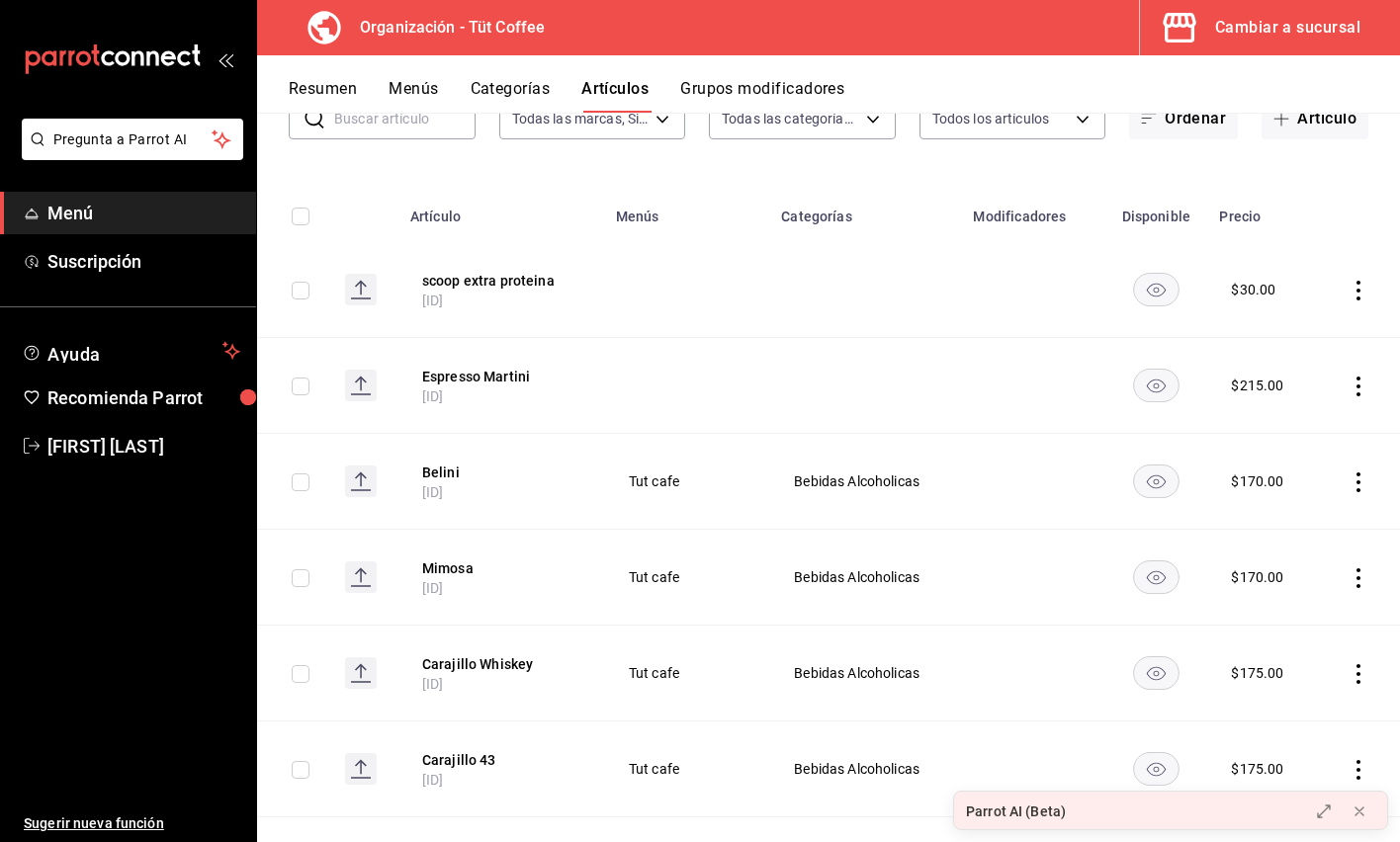 click 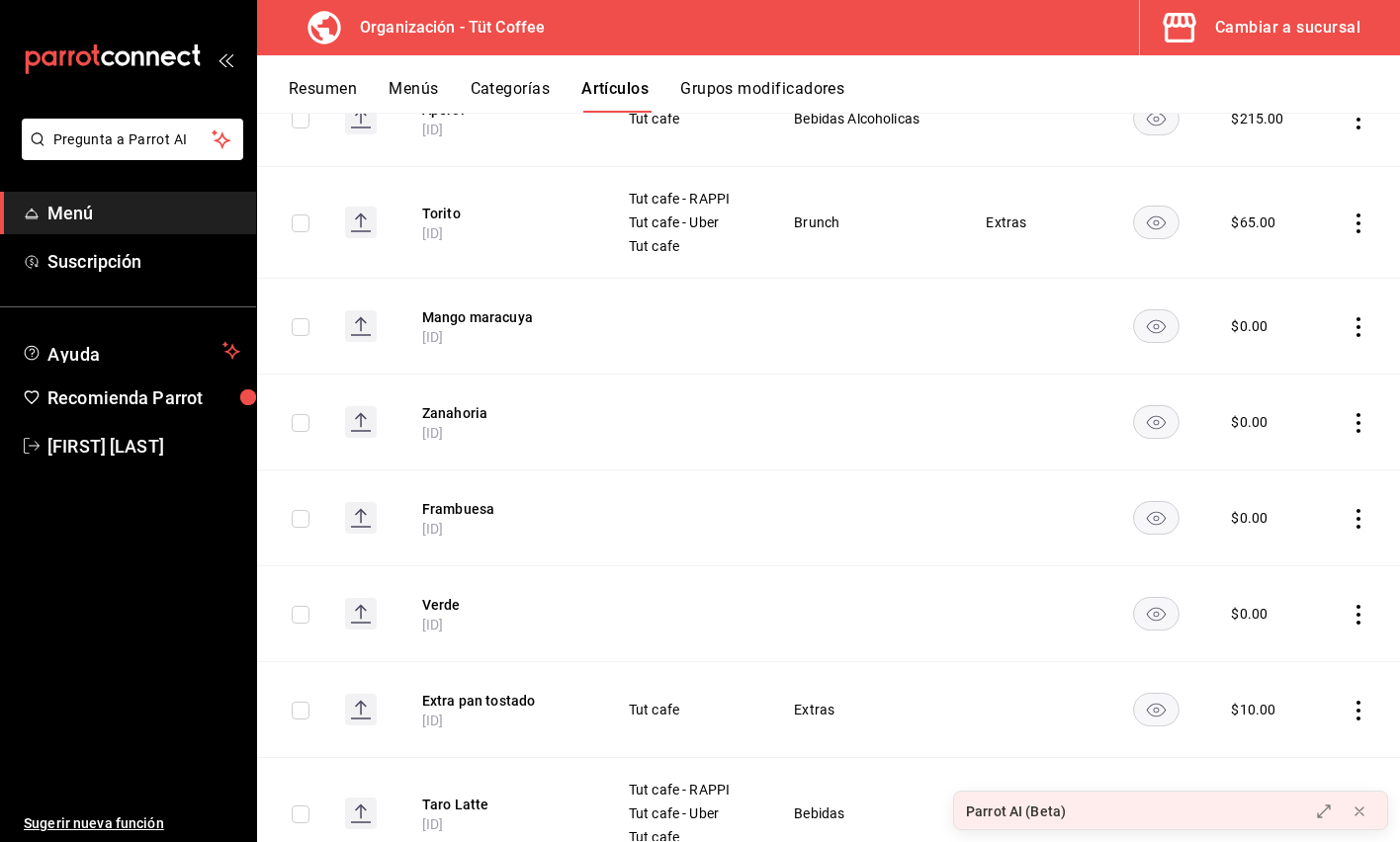 scroll, scrollTop: 999, scrollLeft: 0, axis: vertical 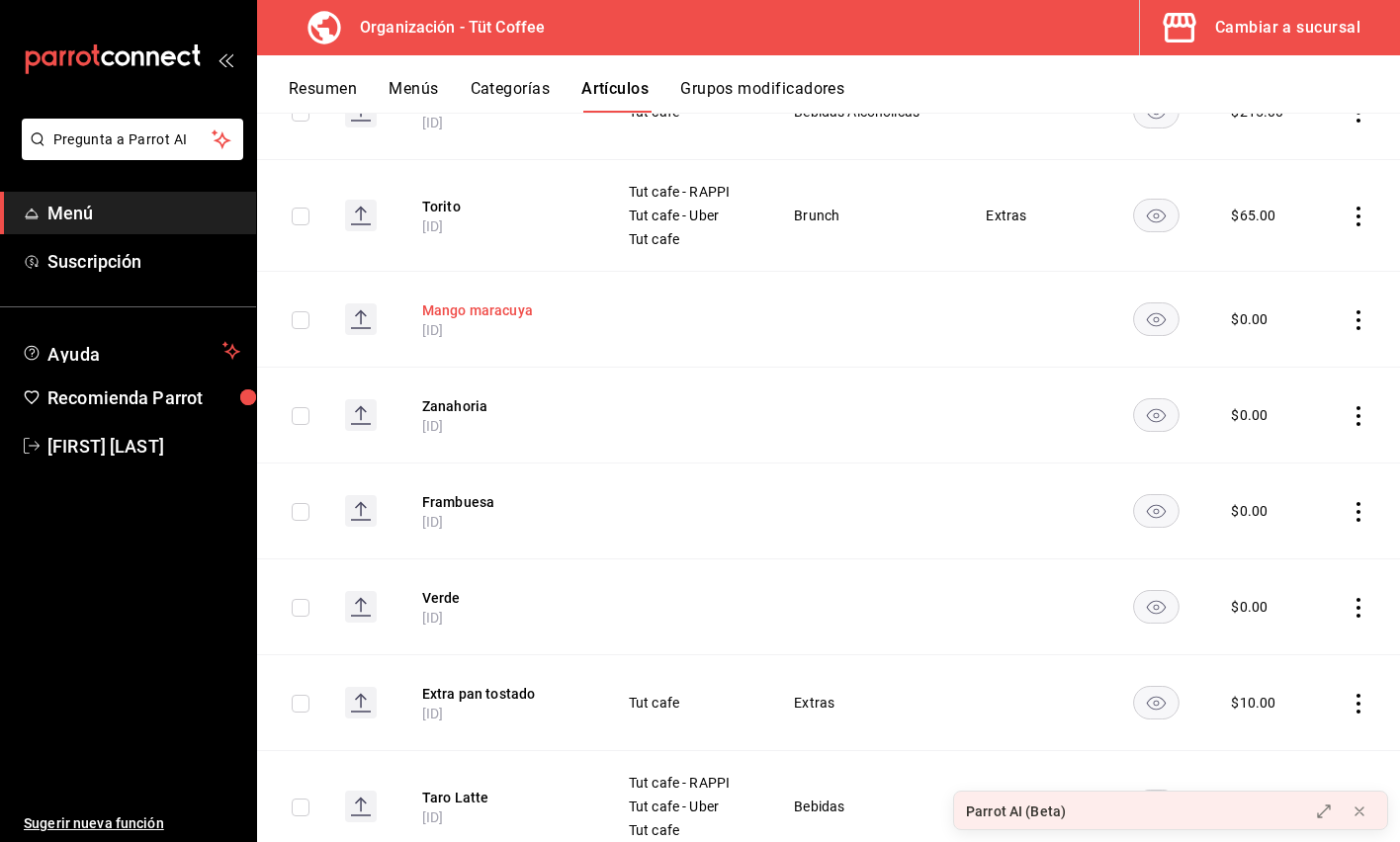 click on "Mango maracuya" at bounding box center [501, 310] 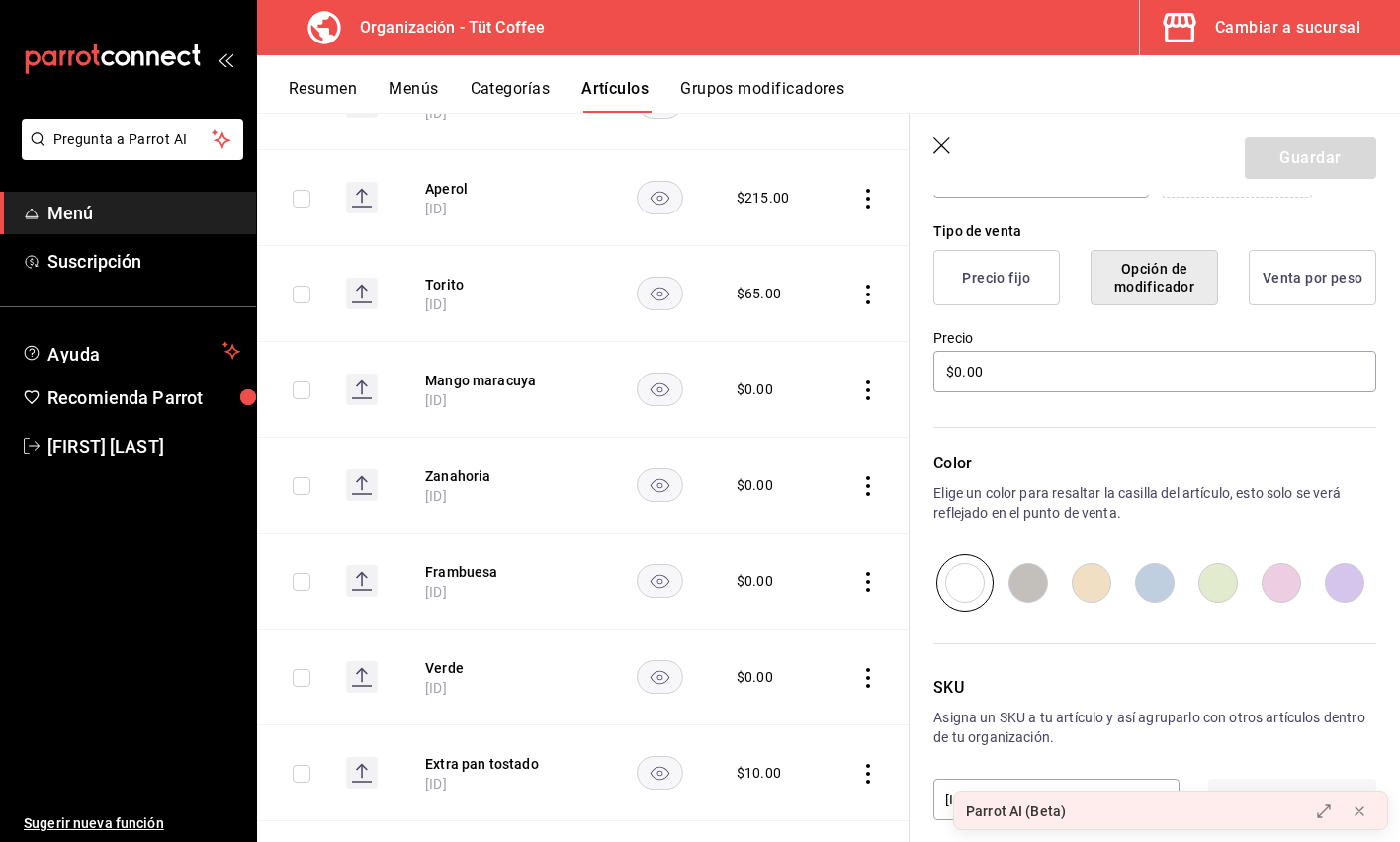 scroll, scrollTop: 0, scrollLeft: 0, axis: both 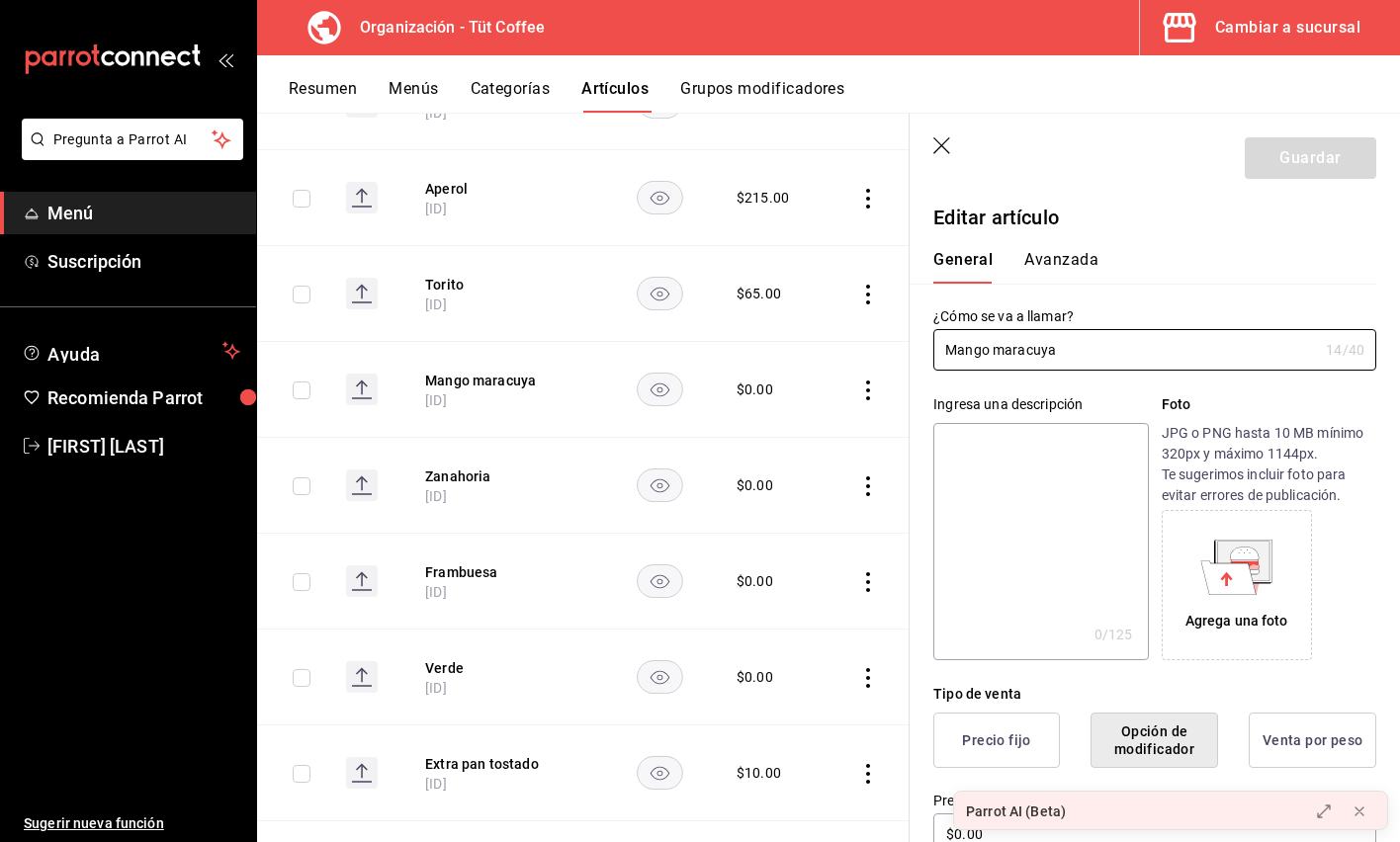 click 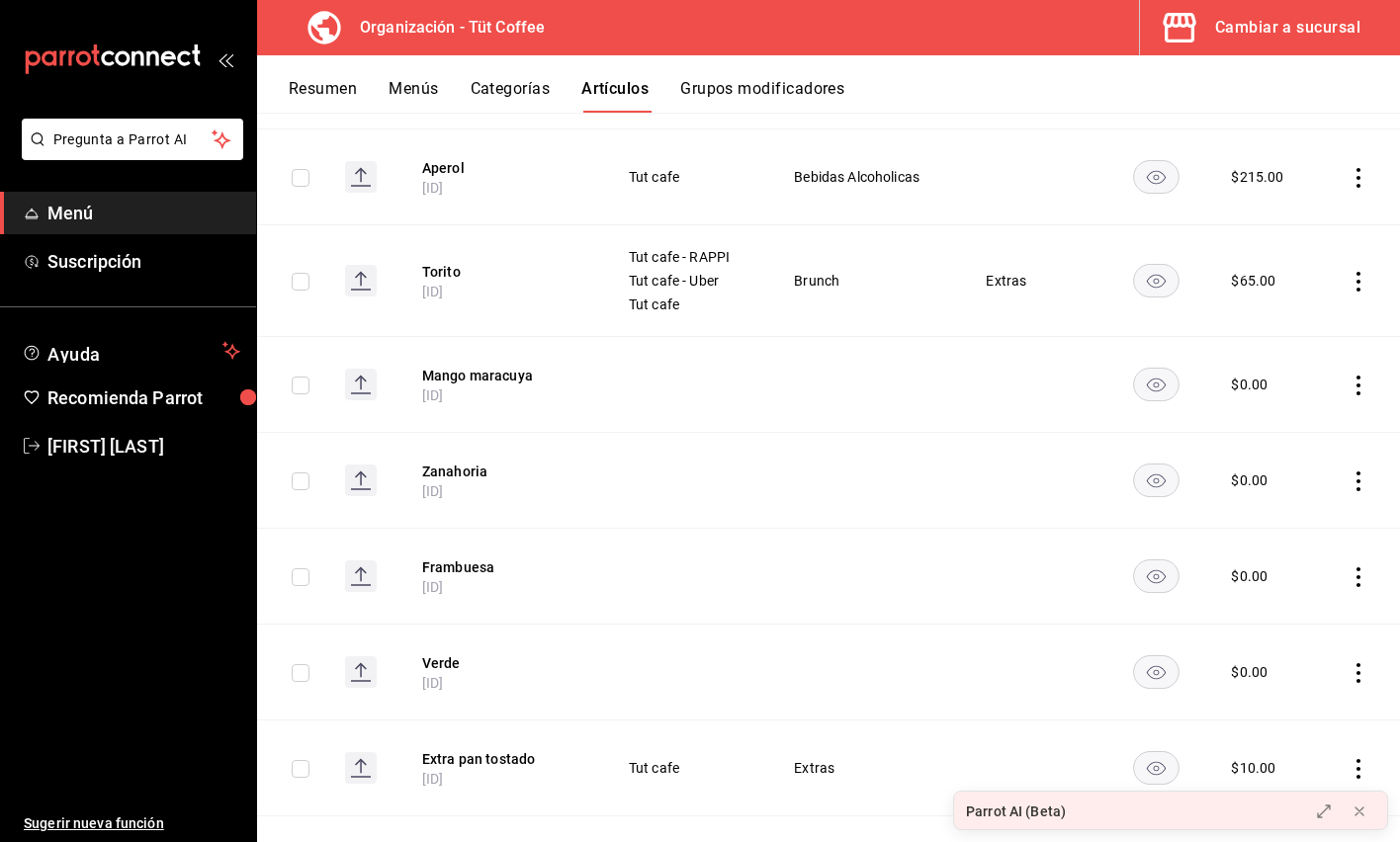 scroll, scrollTop: 0, scrollLeft: 0, axis: both 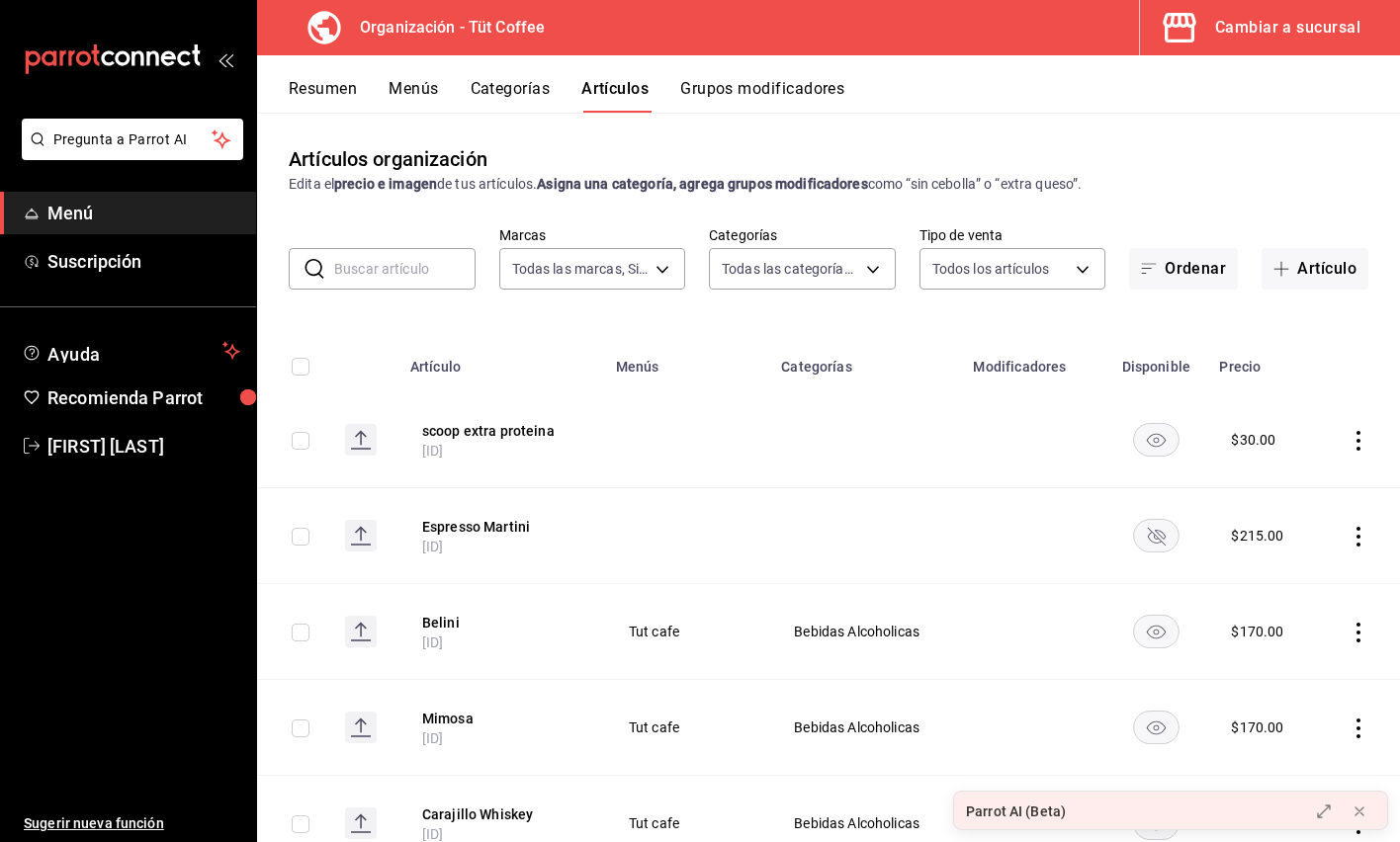 click at bounding box center [404, 269] 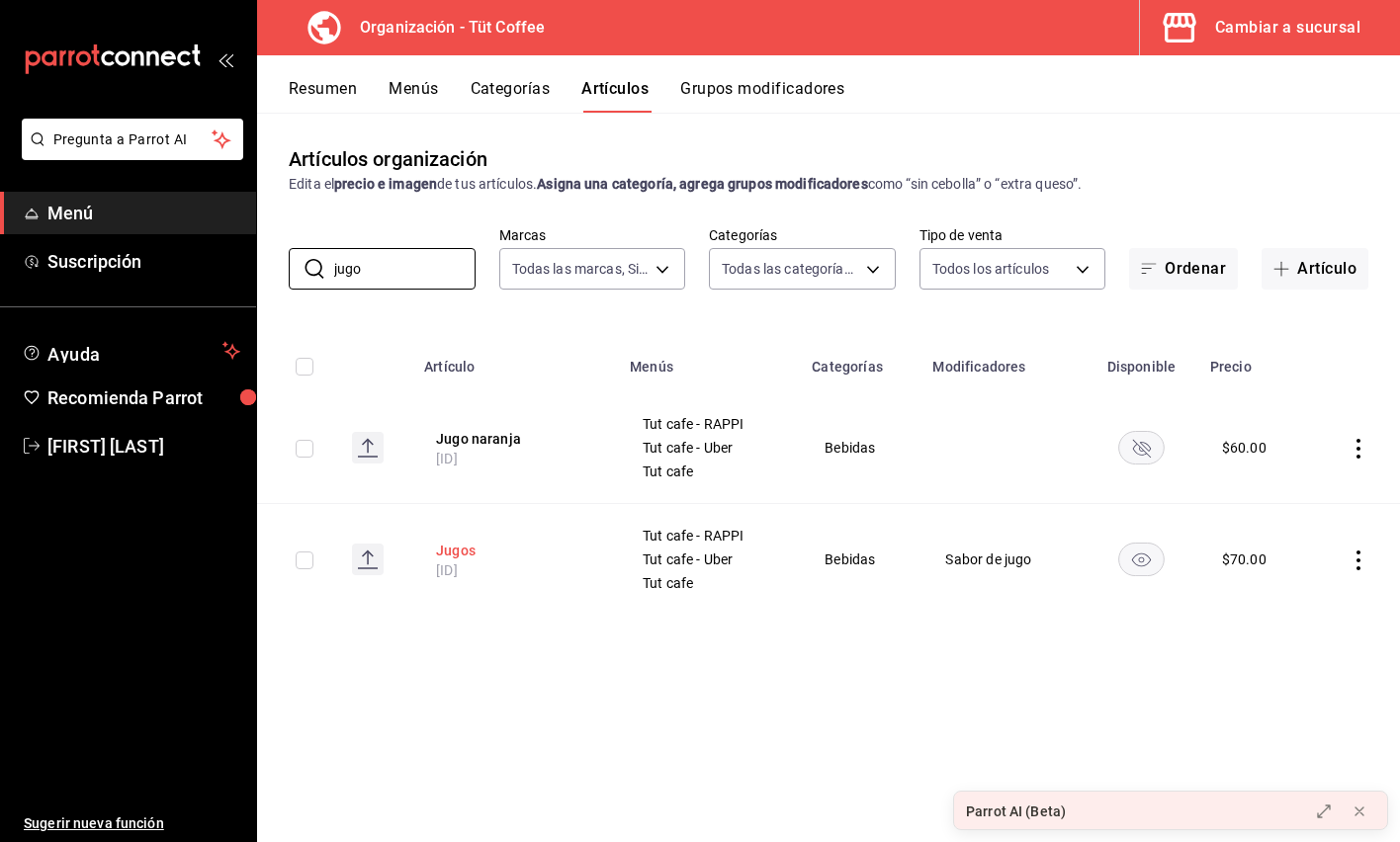 type on "jugo" 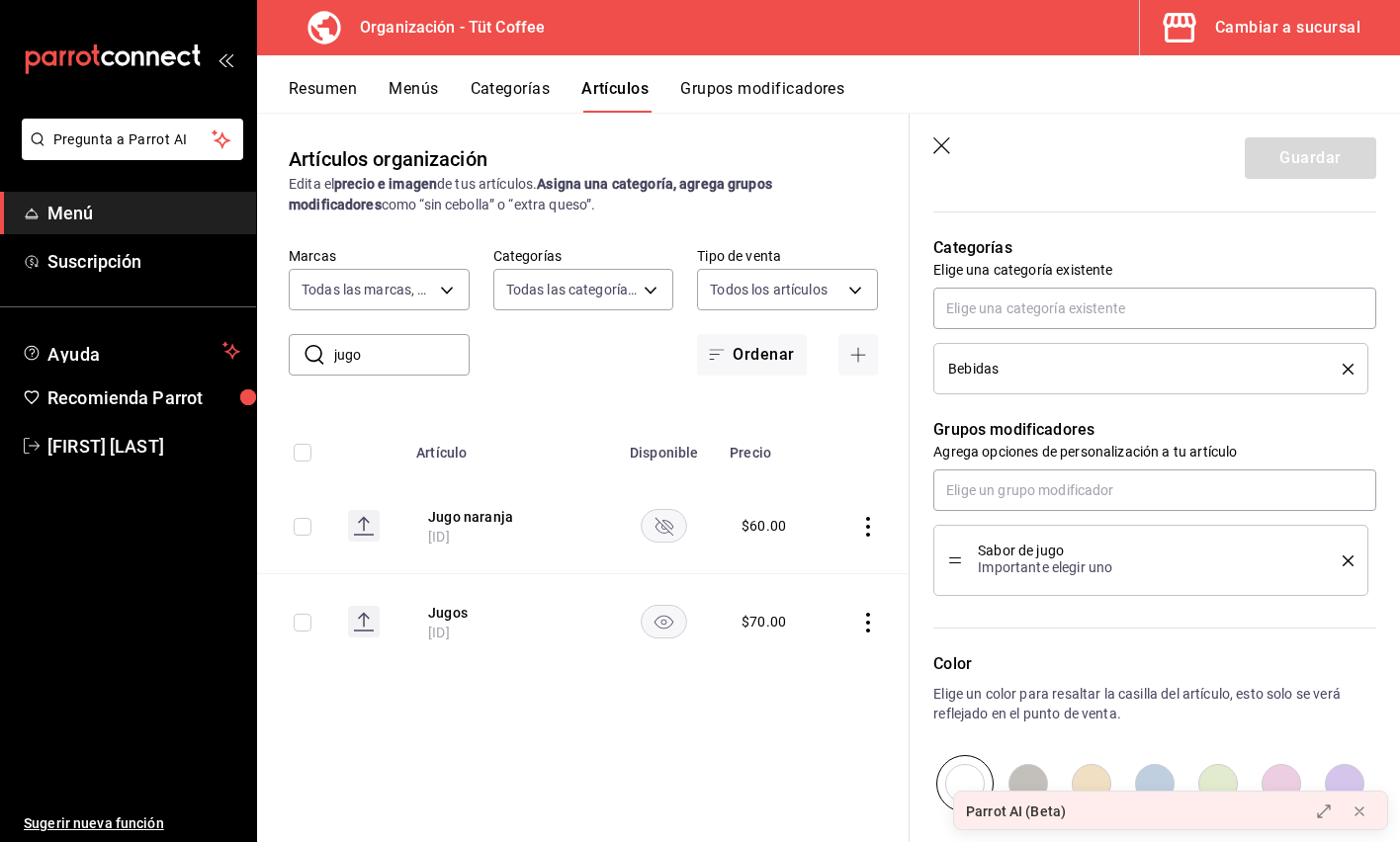 scroll, scrollTop: 807, scrollLeft: 0, axis: vertical 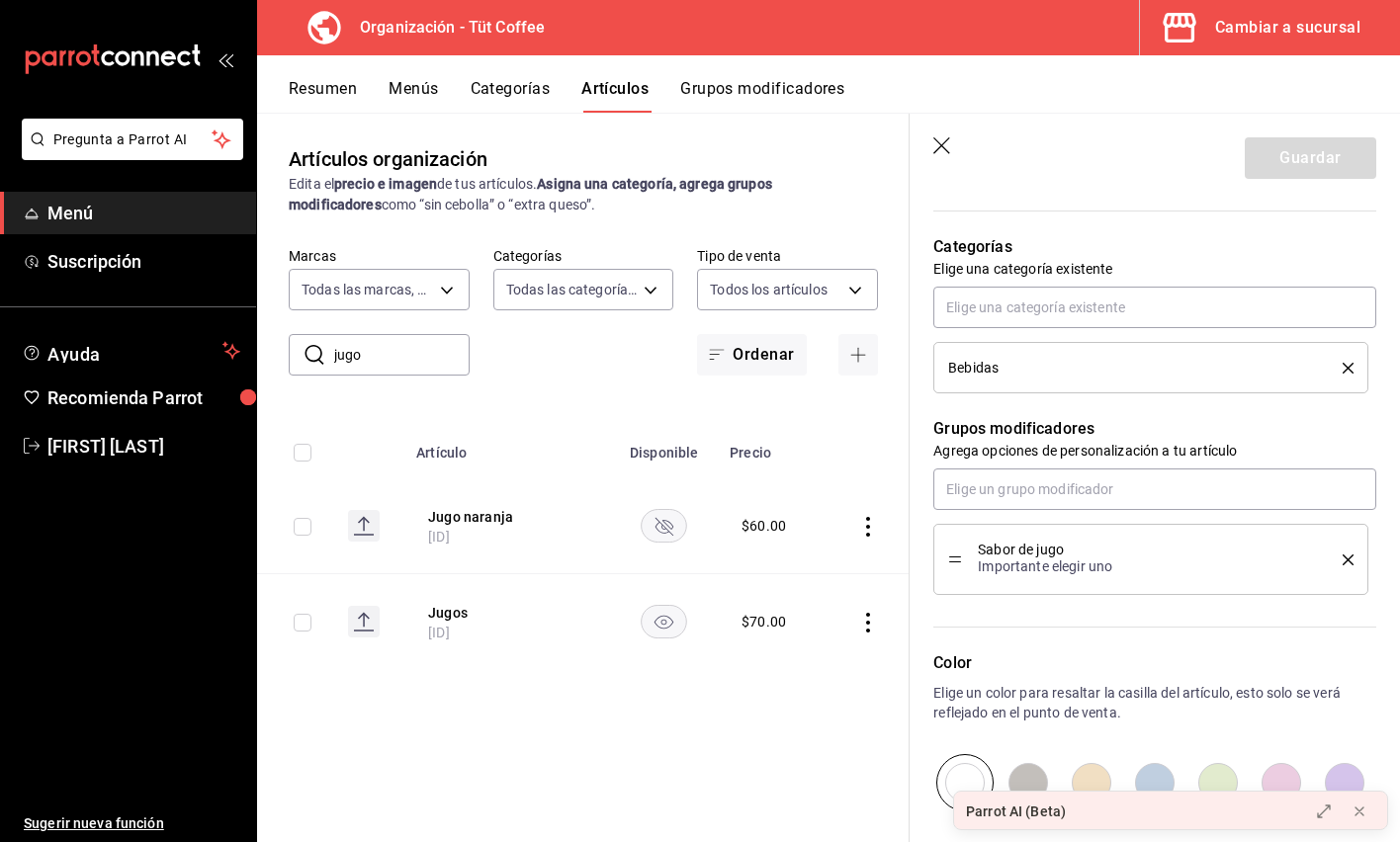 click 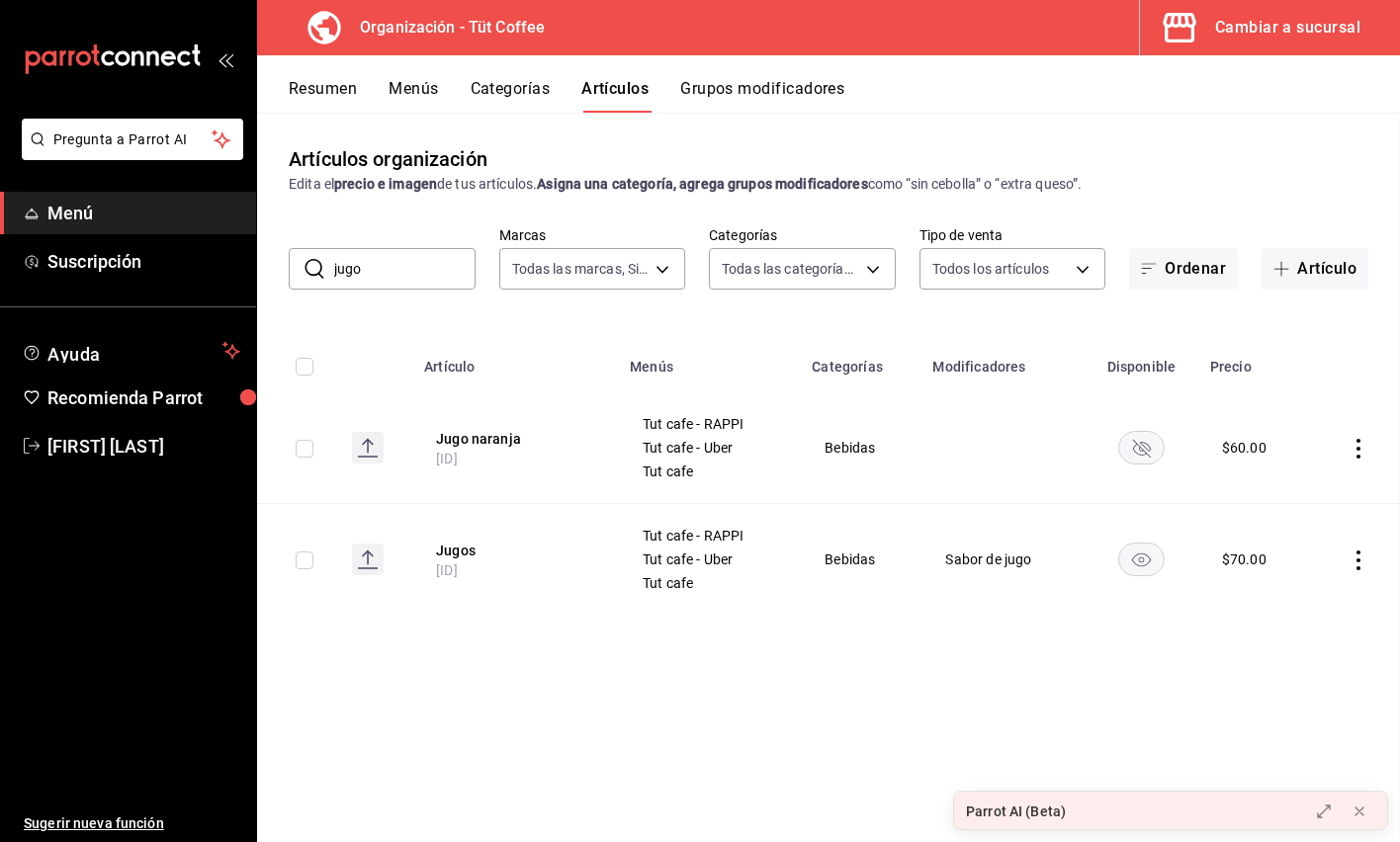 scroll, scrollTop: 0, scrollLeft: 0, axis: both 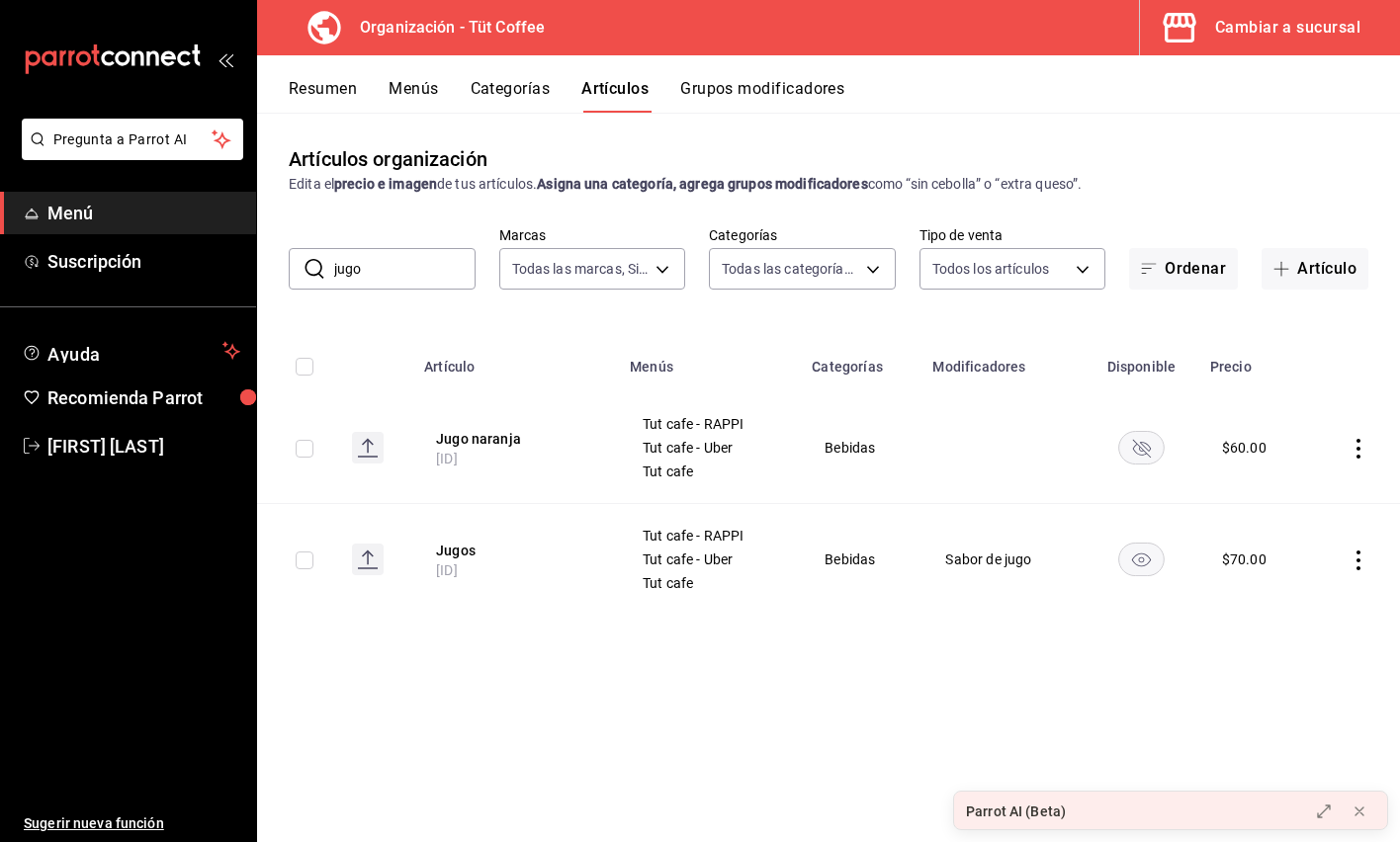 click 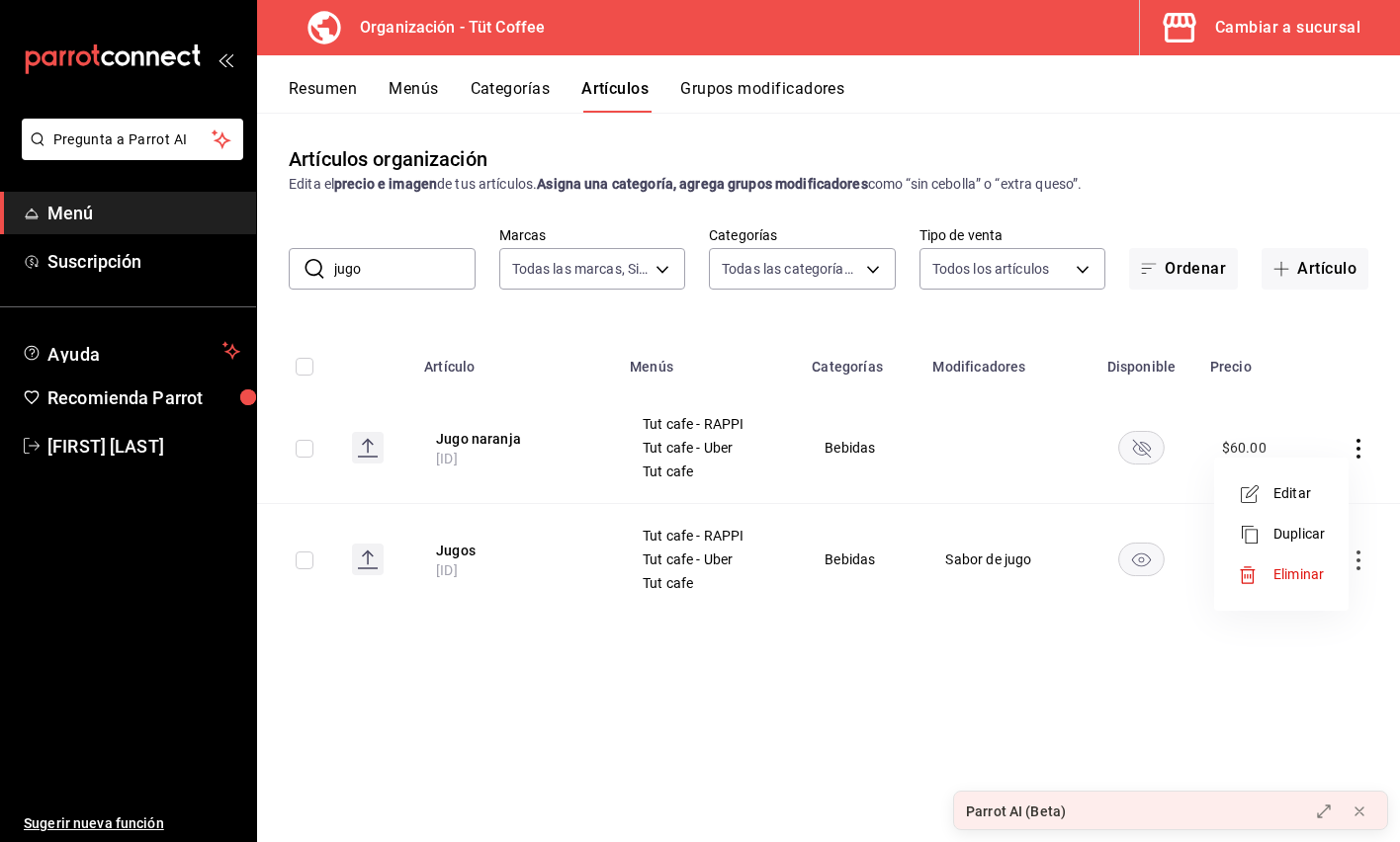 click on "Eliminar" at bounding box center [1298, 574] 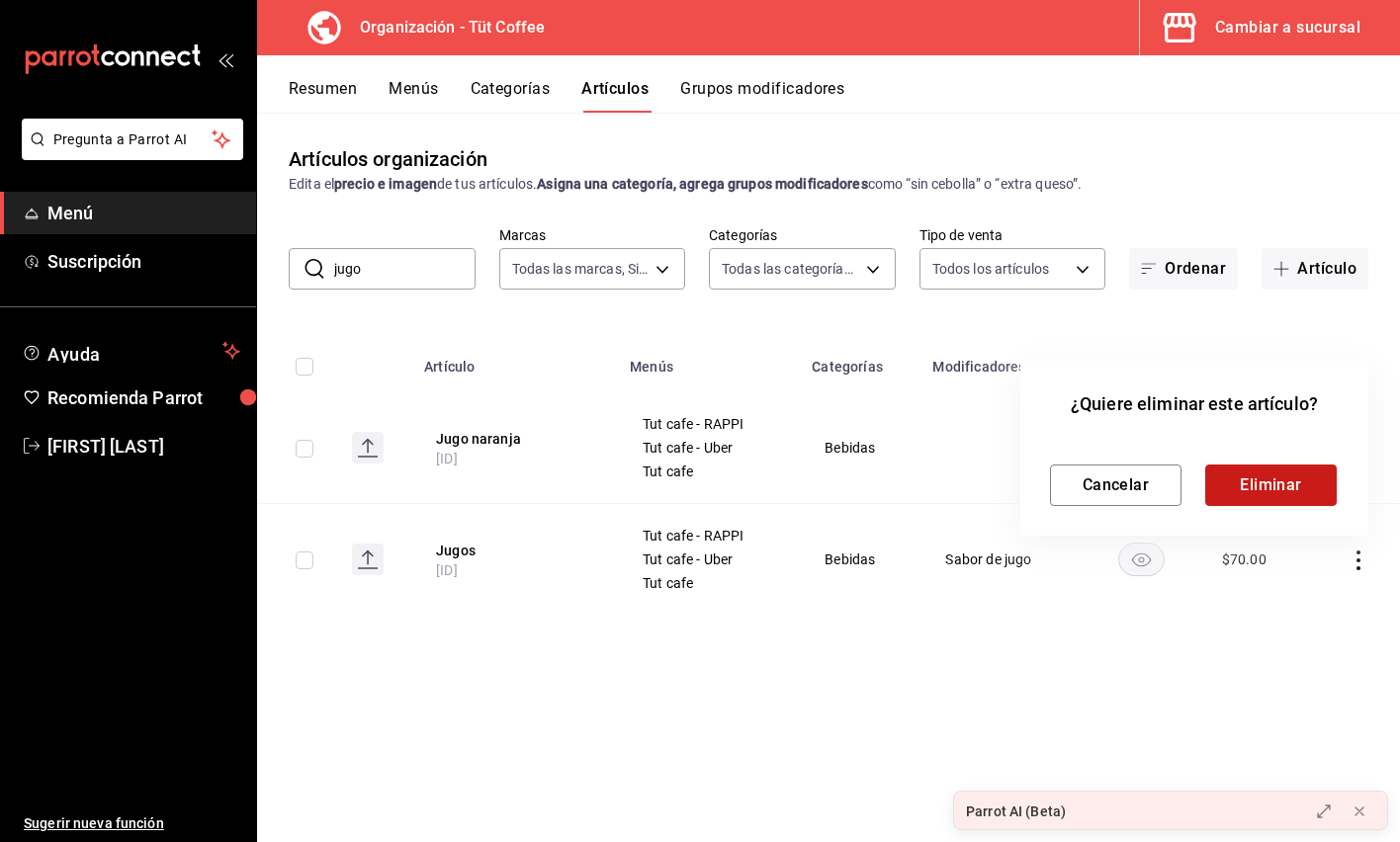 click on "Eliminar" at bounding box center [1270, 485] 